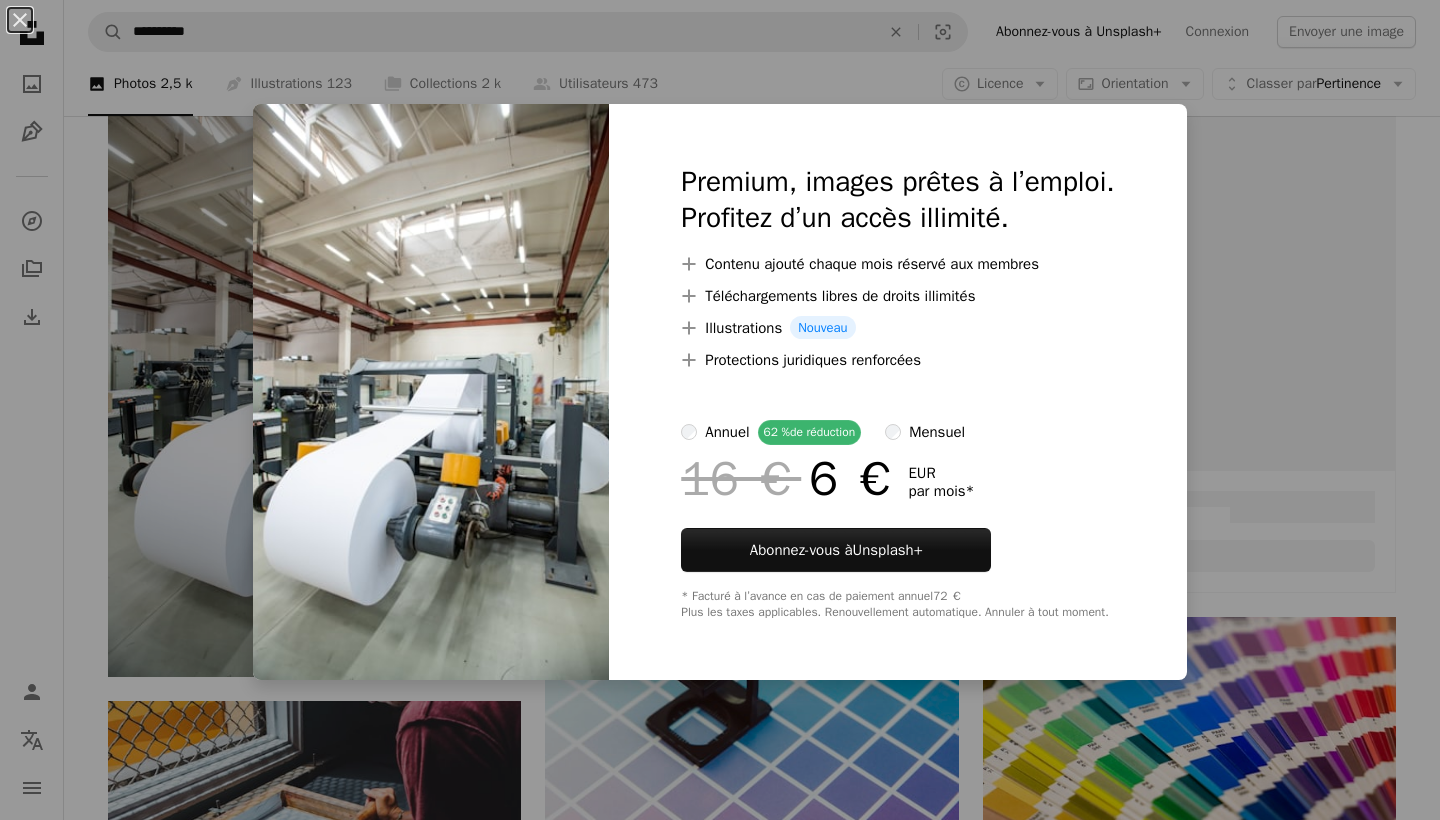 scroll, scrollTop: 442, scrollLeft: 0, axis: vertical 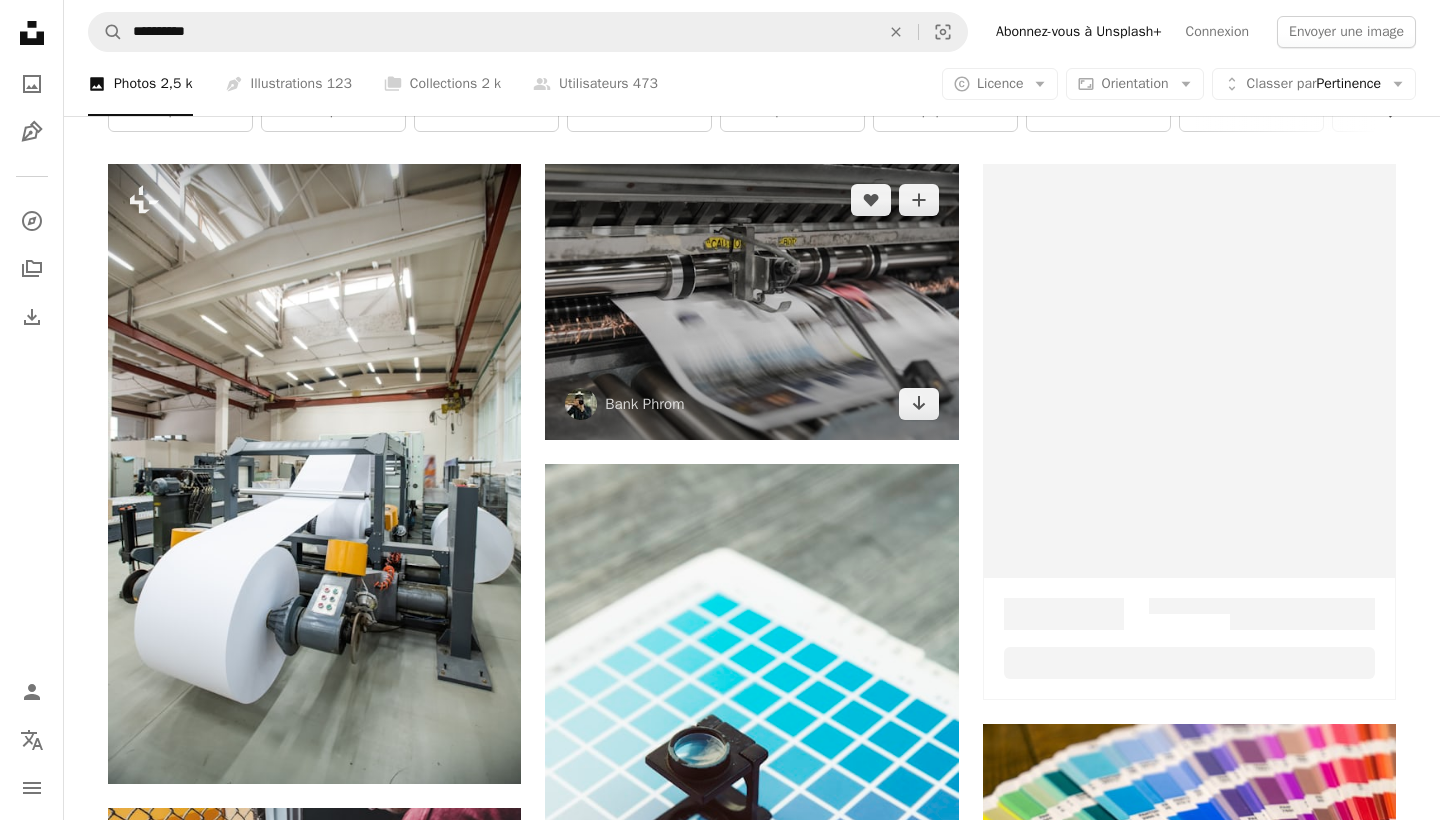 click at bounding box center (751, 302) 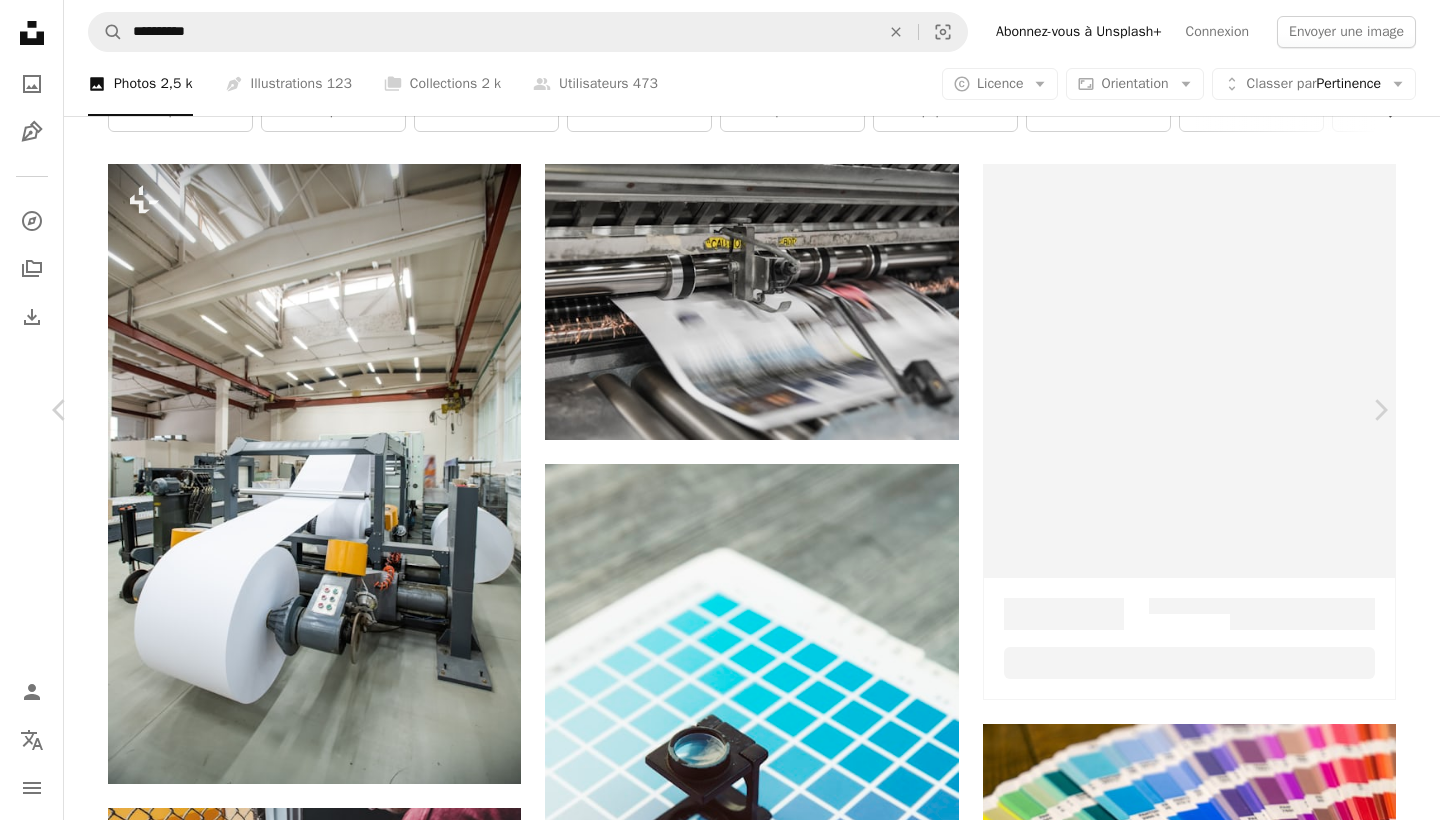click on "Télécharger gratuitement" at bounding box center (1173, 4046) 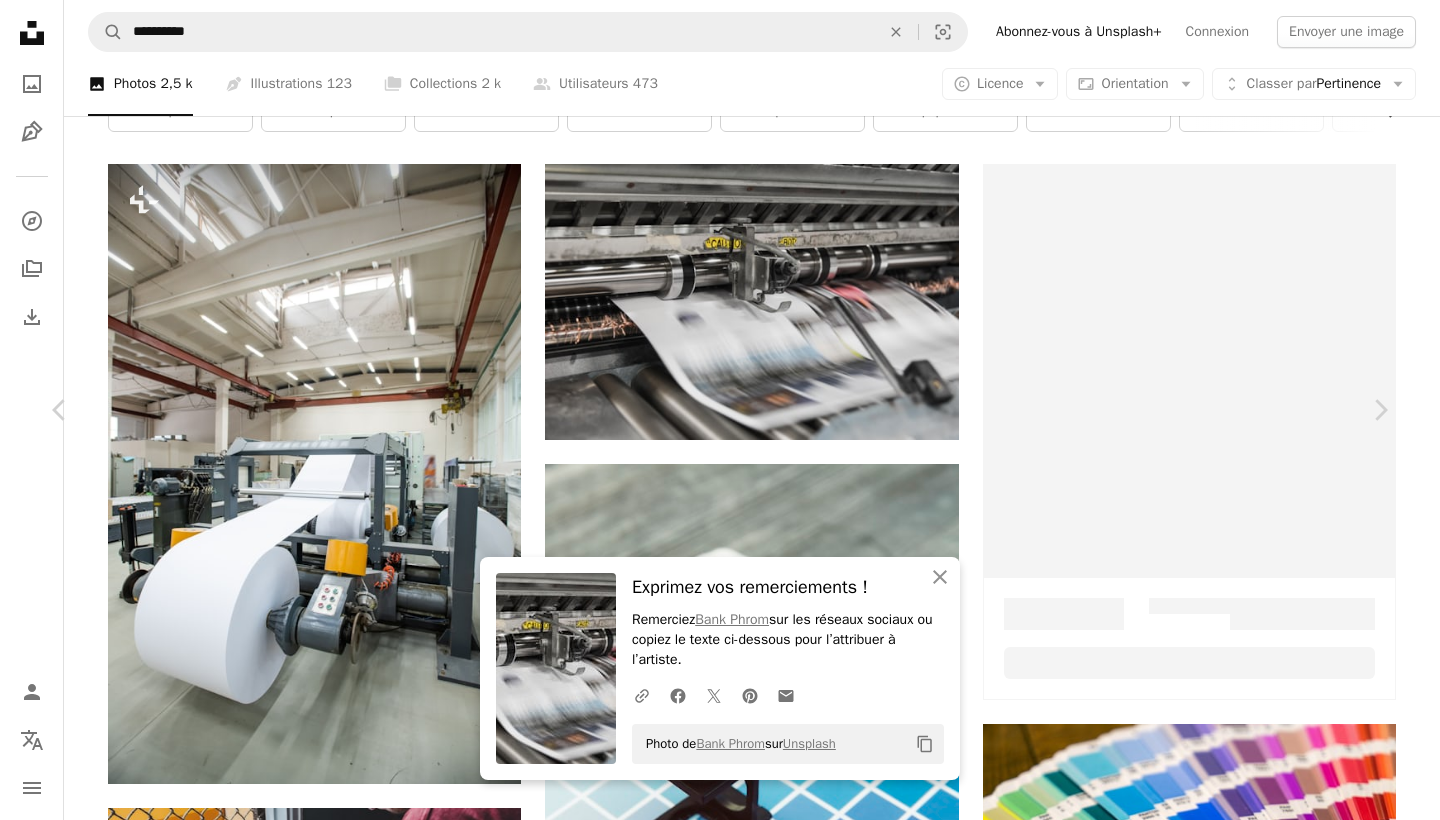 click on "An X shape" at bounding box center [20, 20] 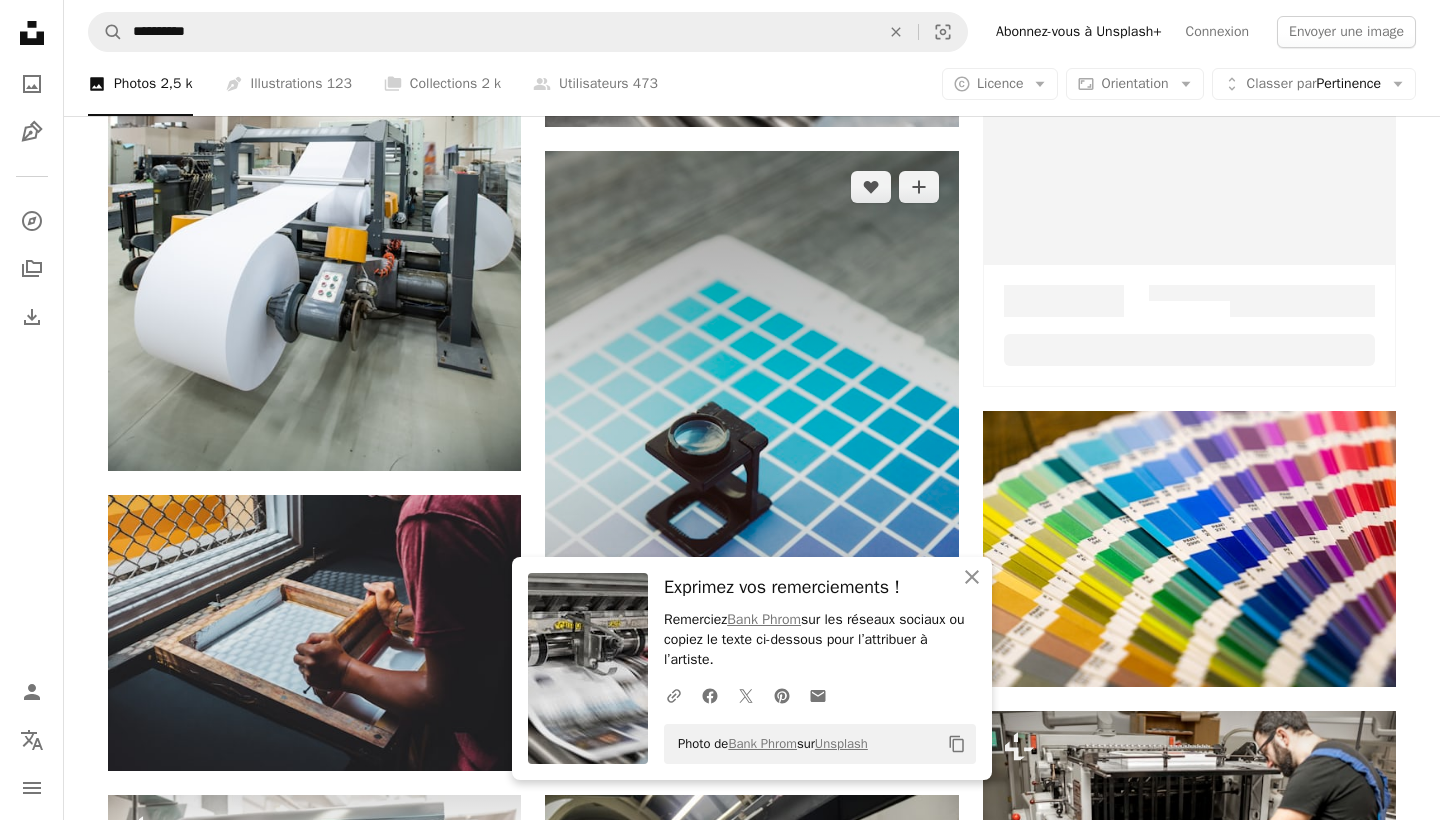 scroll, scrollTop: 660, scrollLeft: 0, axis: vertical 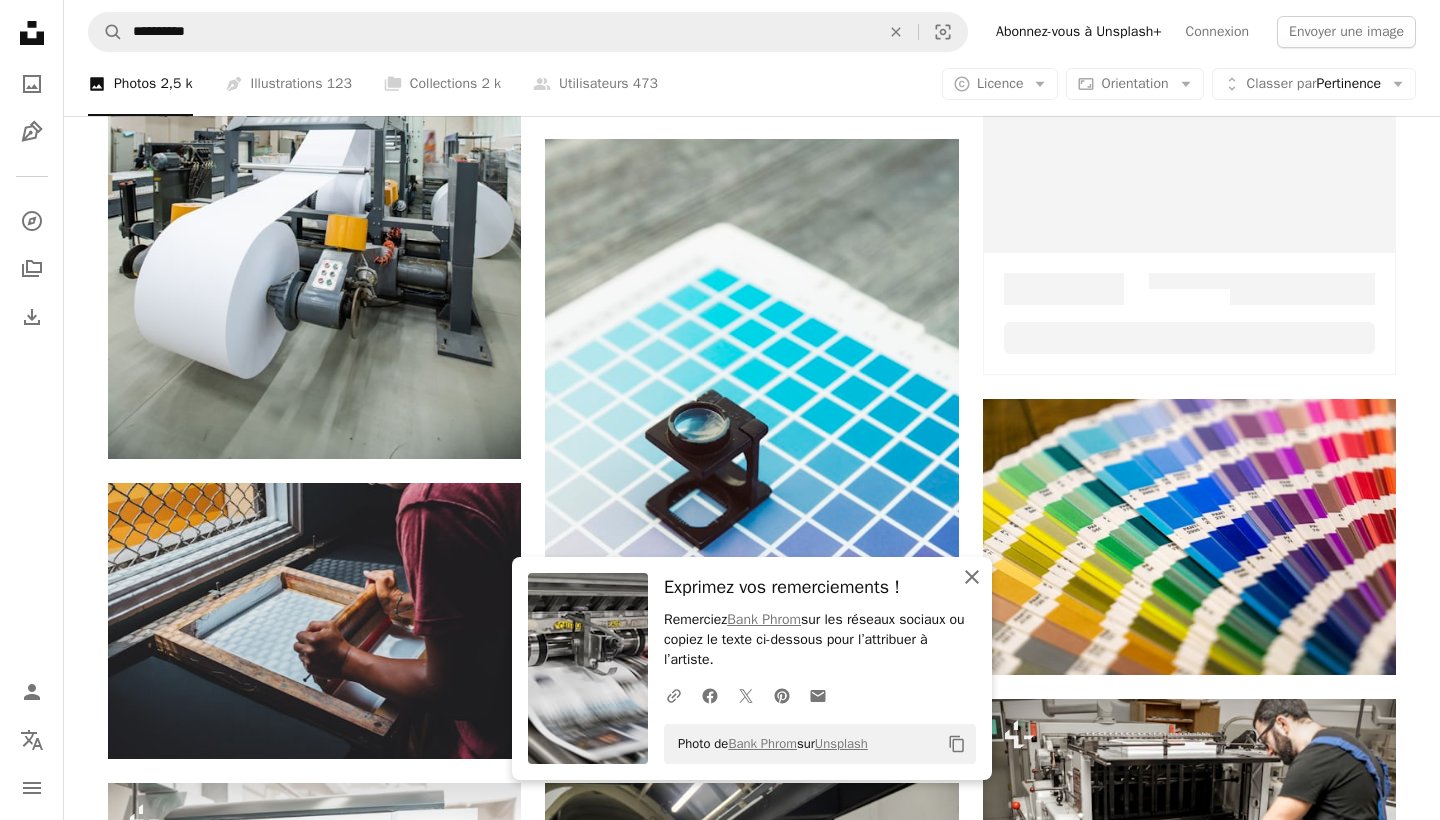 click on "An X shape Fermer" at bounding box center (972, 577) 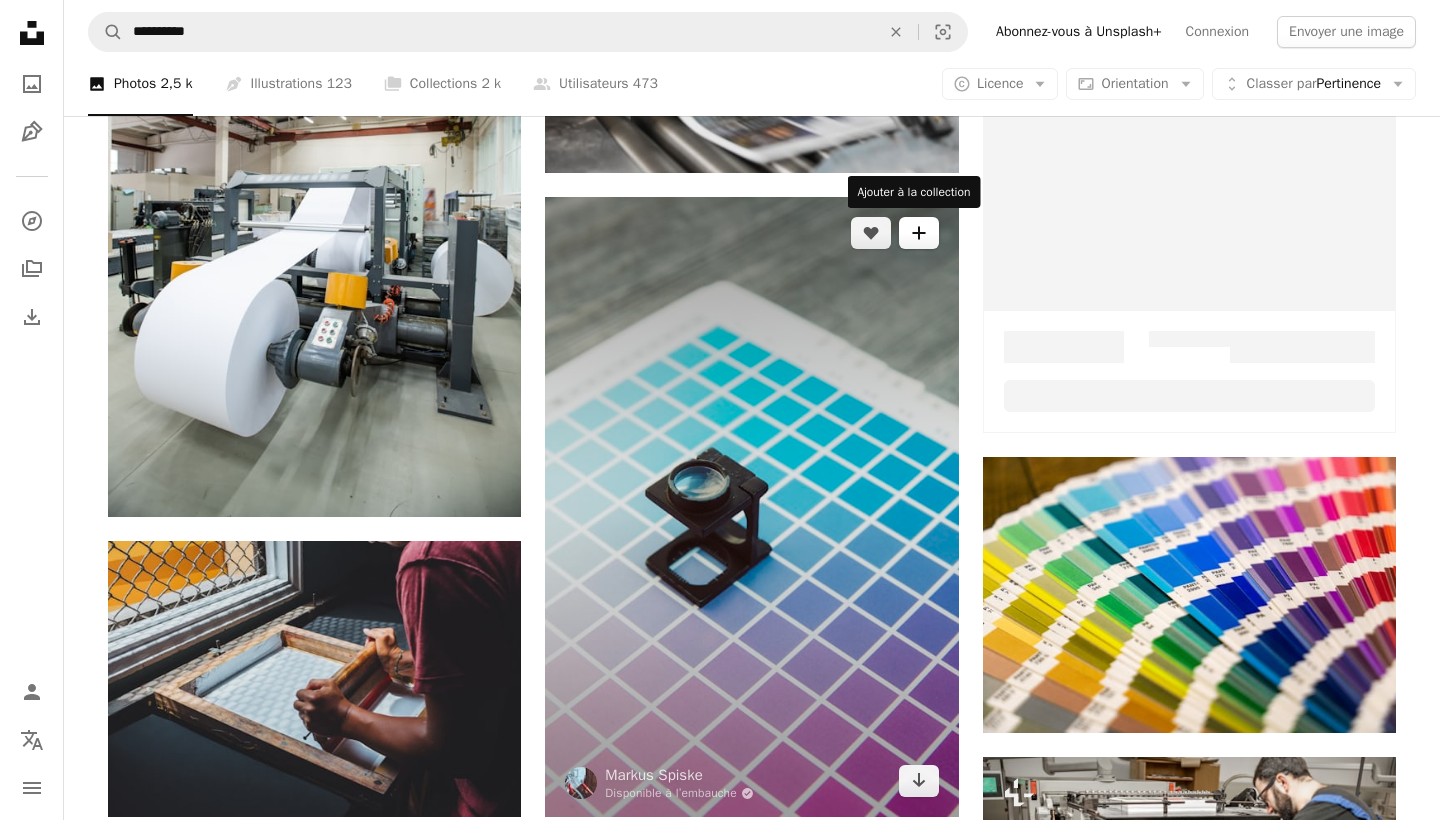 scroll, scrollTop: 618, scrollLeft: 0, axis: vertical 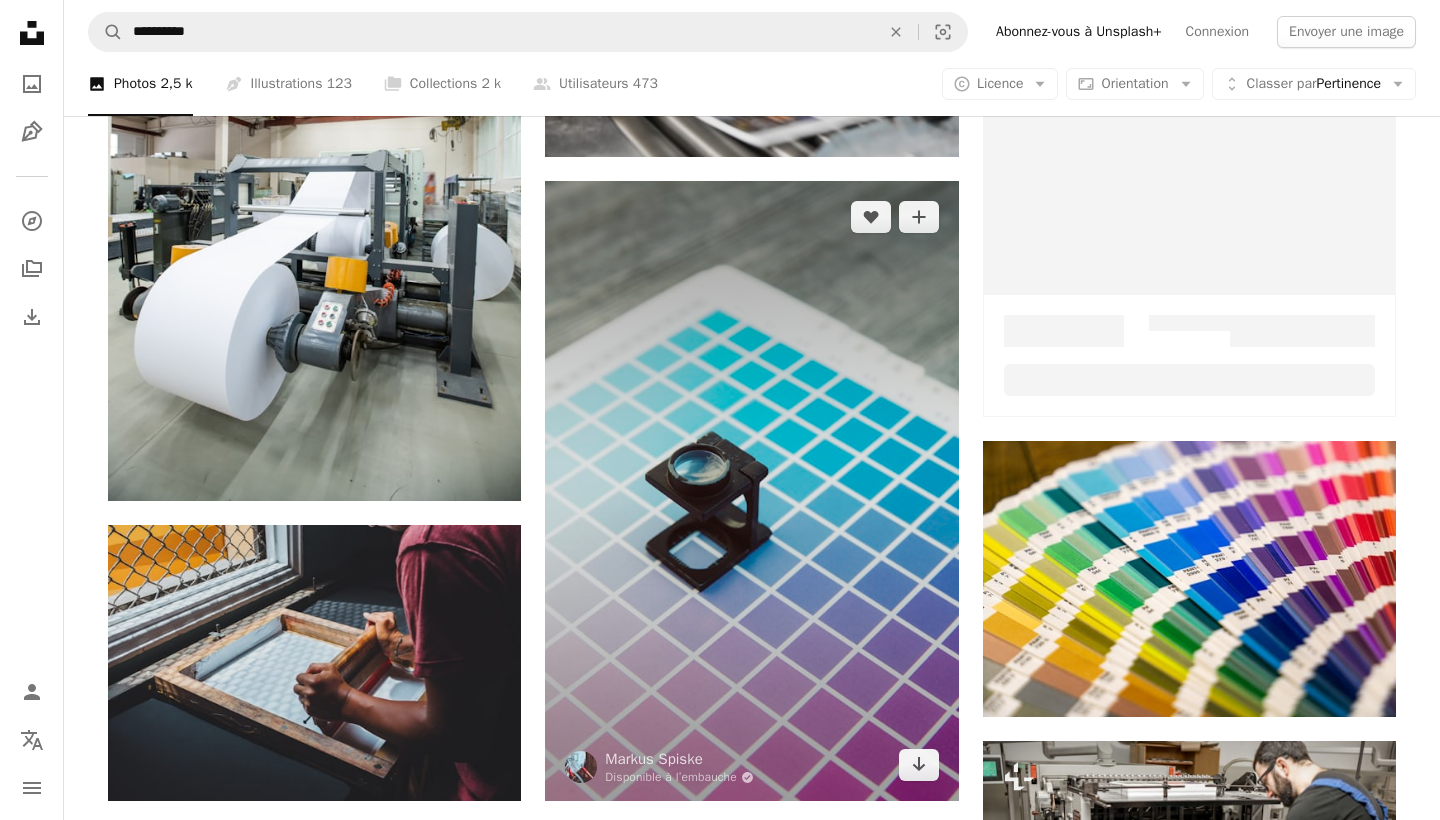 click at bounding box center [751, 491] 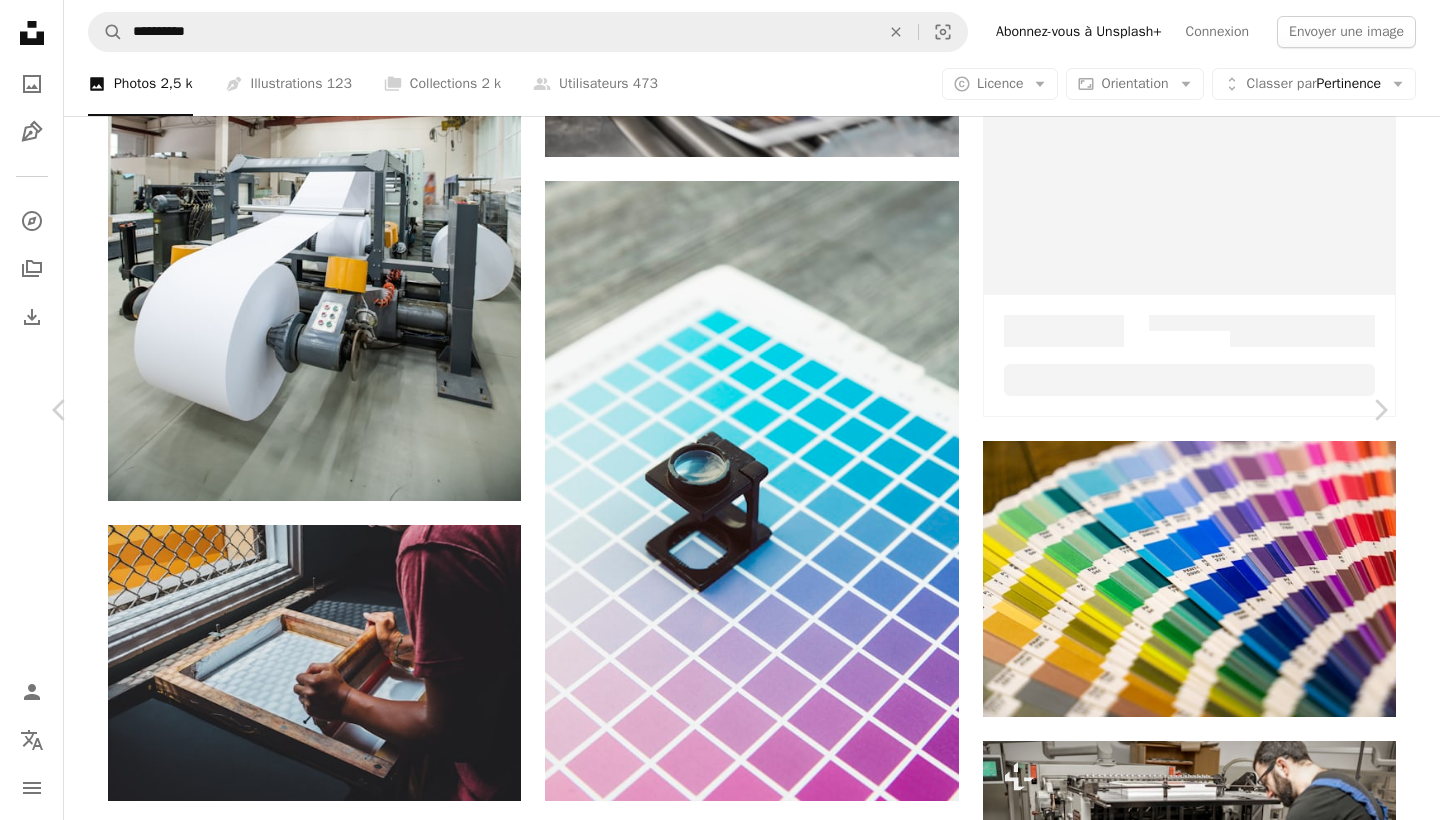 click on "Télécharger gratuitement" at bounding box center (1173, 3763) 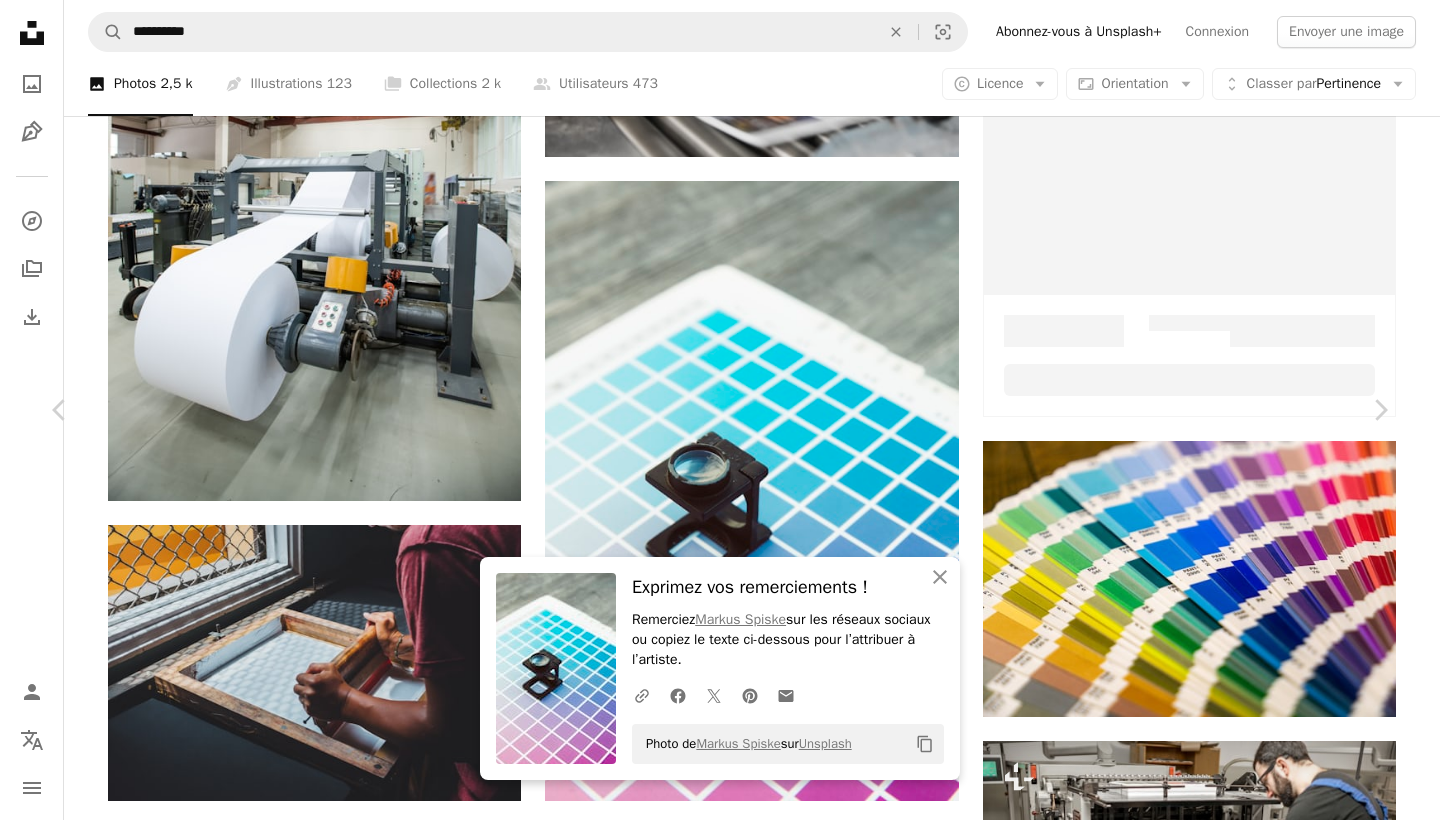 click on "An X shape Chevron left Chevron right An X shape Fermer Exprimez vos remerciements ! Remerciez  [FIRST] [LAST]  sur les réseaux sociaux ou copiez le texte ci-dessous pour l’attribuer à l’artiste. A URL sharing icon (chains) Facebook icon X (formerly Twitter) icon Pinterest icon An envelope Photo de  [FIRST] [LAST]  sur  Unsplash
Copy content [FIRST] [LAST] Disponible à l’embauche A checkmark inside of a circle A heart A plus sign Télécharger gratuitement Chevron down Zoom in Vues 13 543 238 Téléchargements 116 556 A forward-right arrow Partager Info icon Infos More Actions Calendar outlined Publiée le  [DATE] [YEAR] Camera Canon, EOS 5D Mark III Safety Utilisation gratuite sous la  Licence Unsplash 1,000,000+ Images Gratuites modèle concevoir Couleur concepteur créativité couleur gestion imprimer imprimante production guide mesurer allumette lunettes de soleil compenser imprimé Publication assistée par ordinateur bleu travail Images Creative Commons  |   ↗ A heart A heart" at bounding box center [720, 4126] 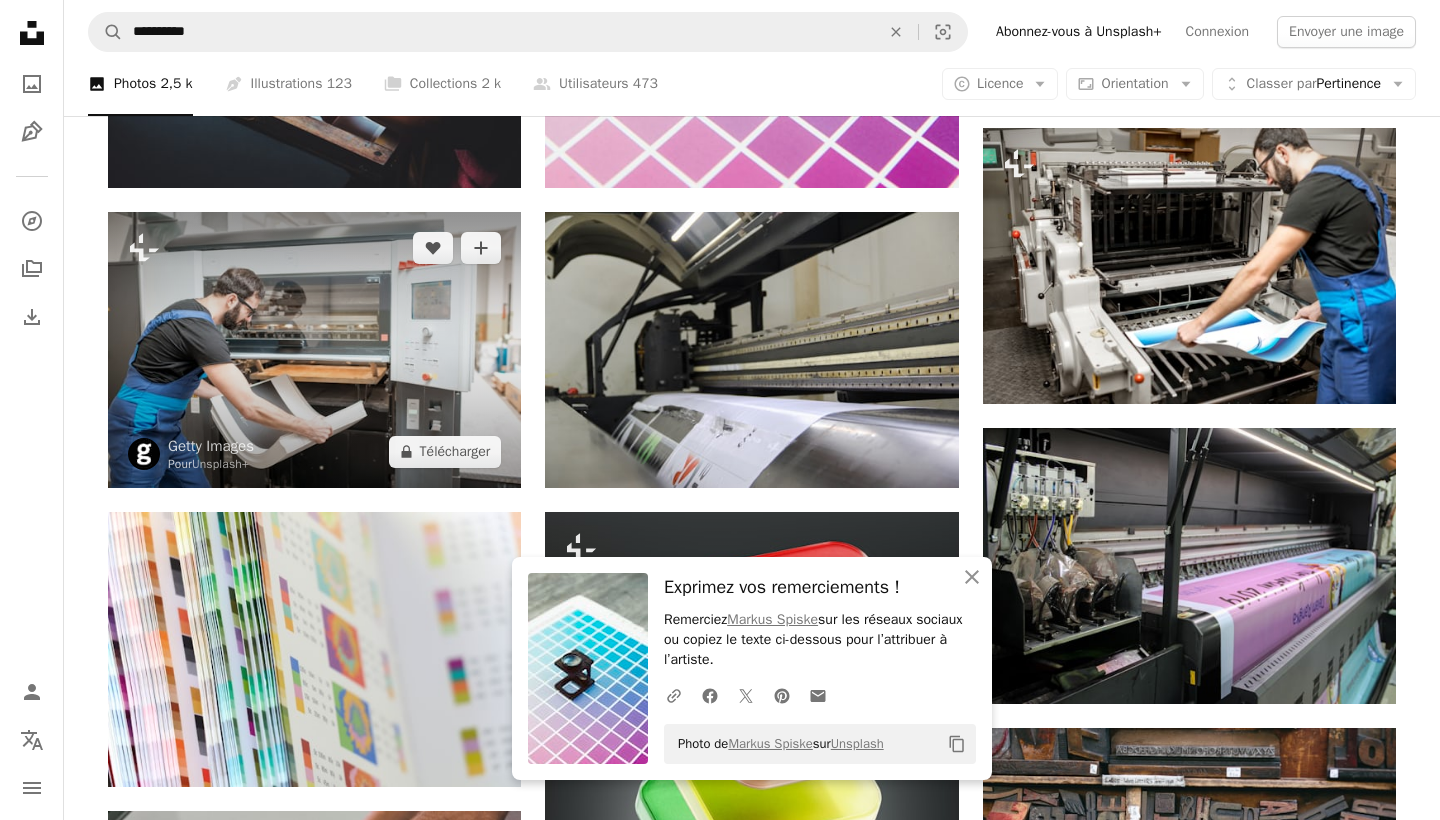scroll, scrollTop: 1255, scrollLeft: 0, axis: vertical 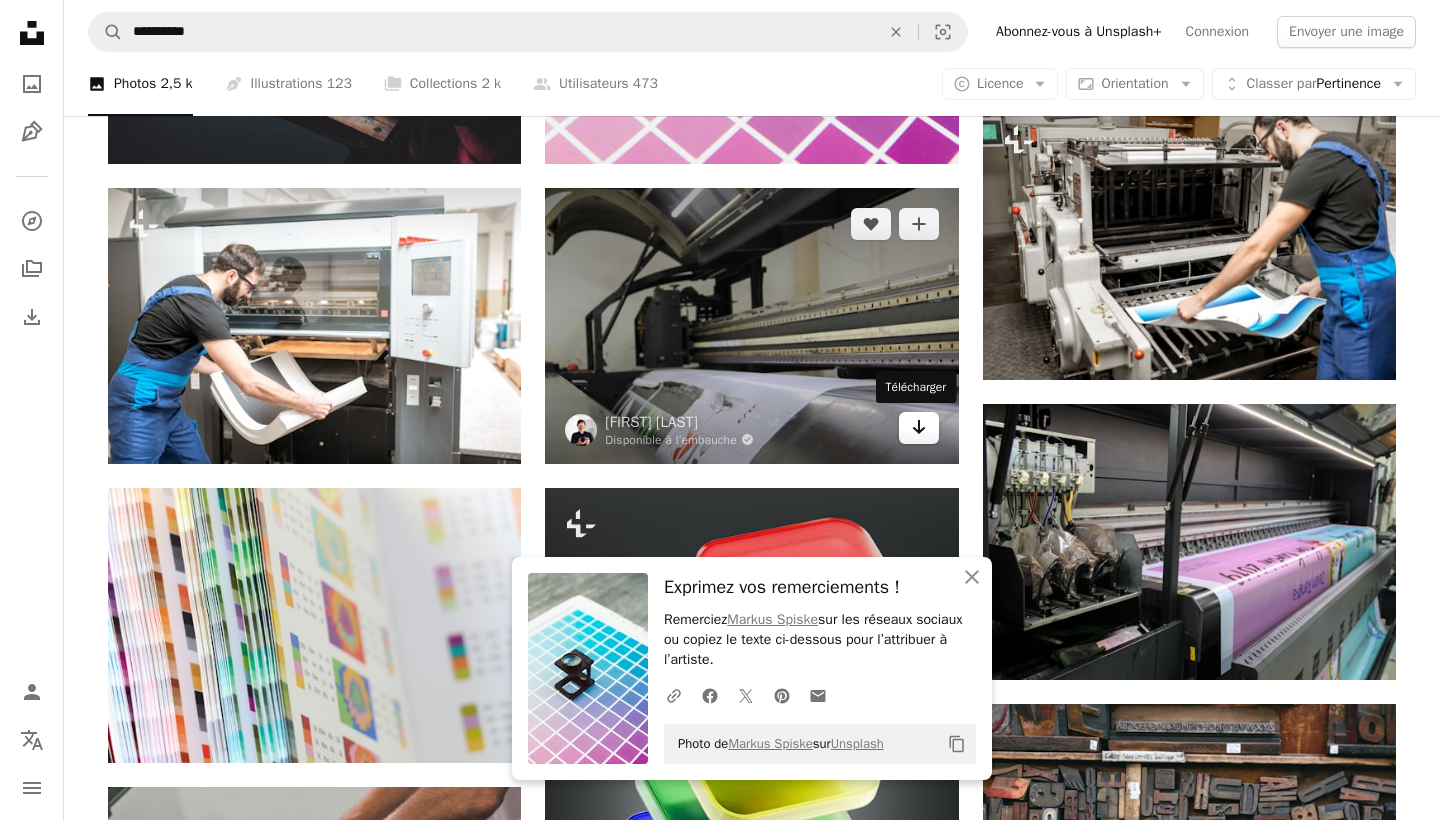 click 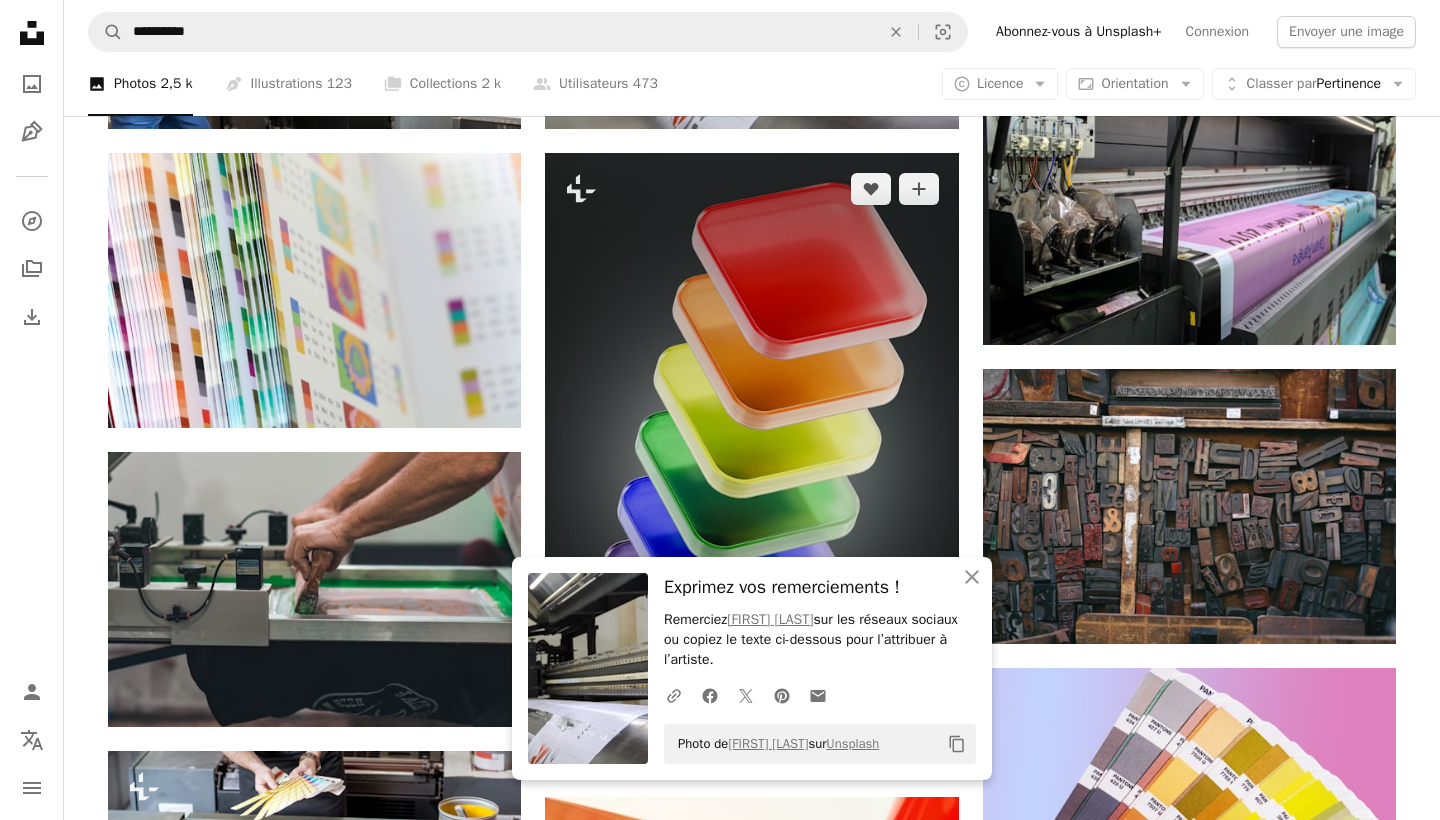 scroll, scrollTop: 1592, scrollLeft: 0, axis: vertical 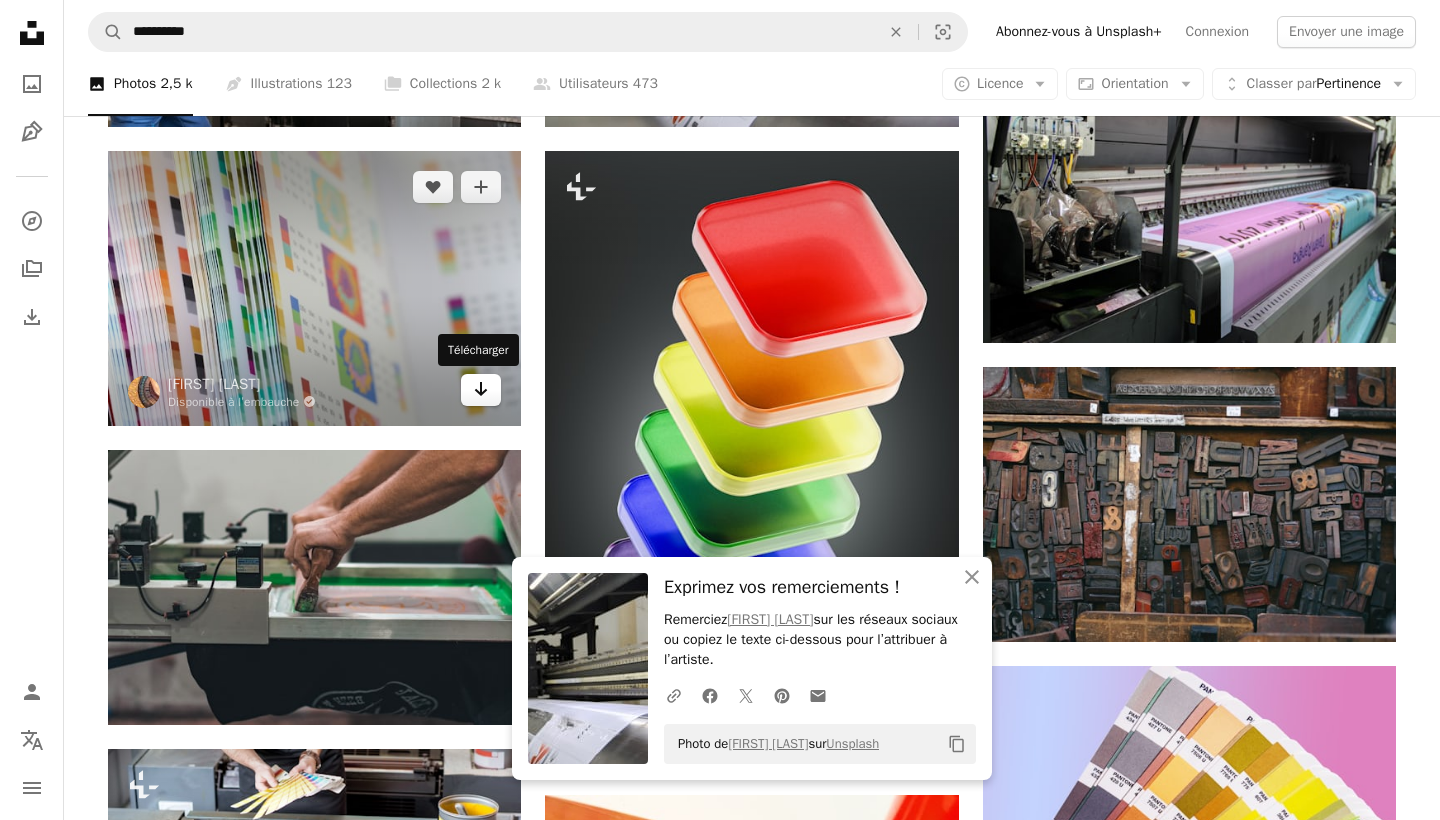 click on "Arrow pointing down" 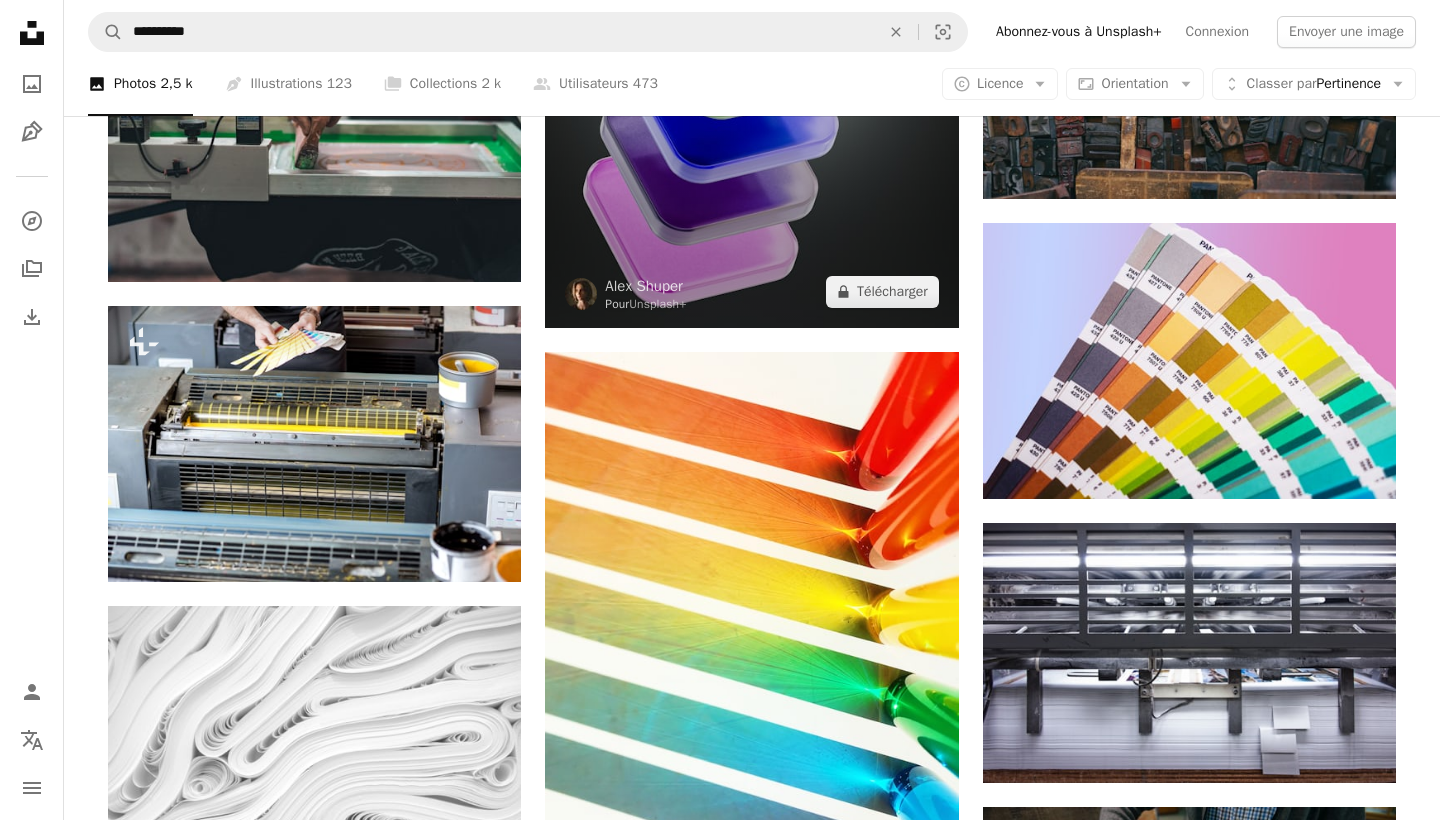 scroll, scrollTop: 1902, scrollLeft: 0, axis: vertical 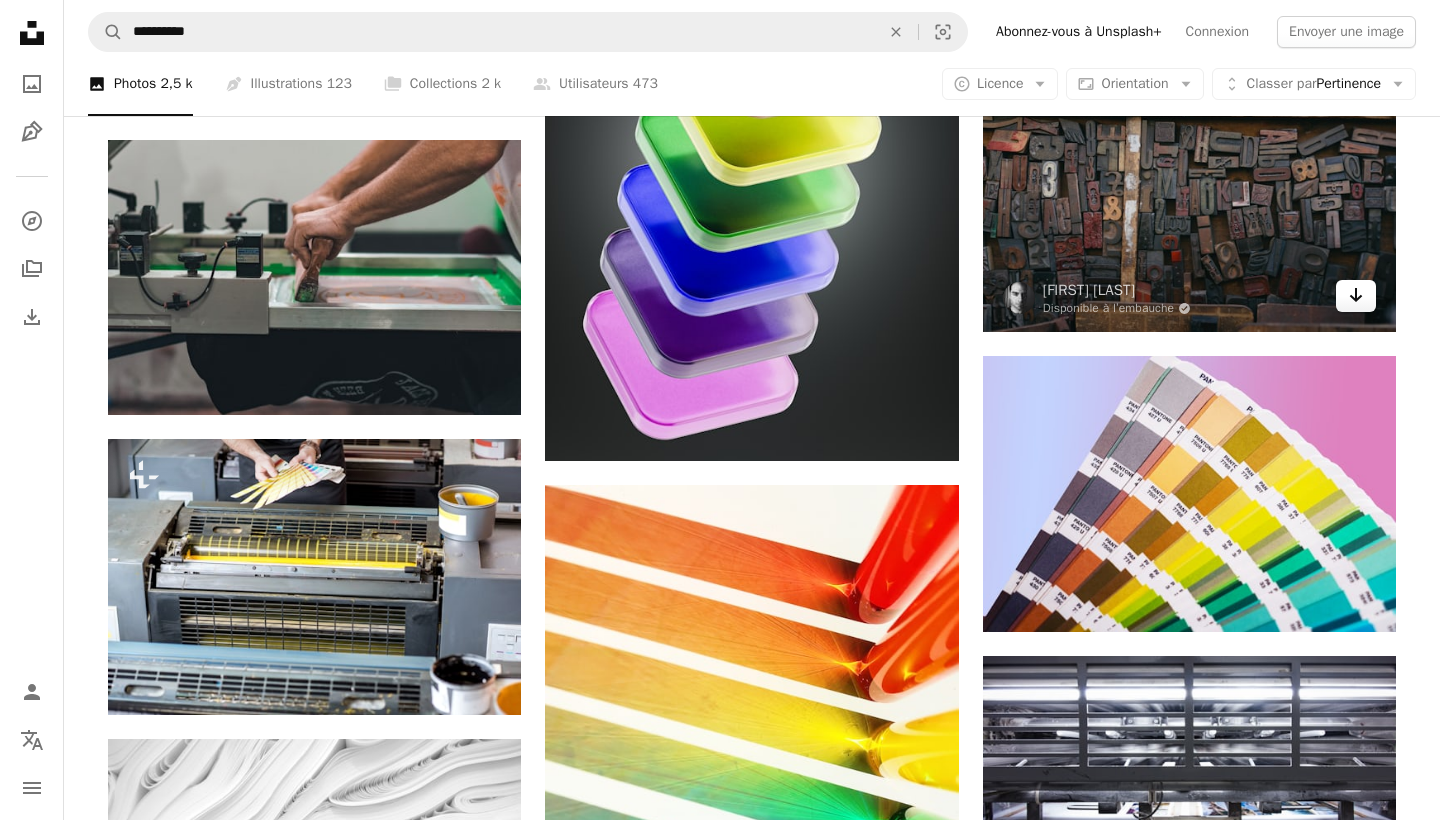 click on "Arrow pointing down" at bounding box center [1356, 296] 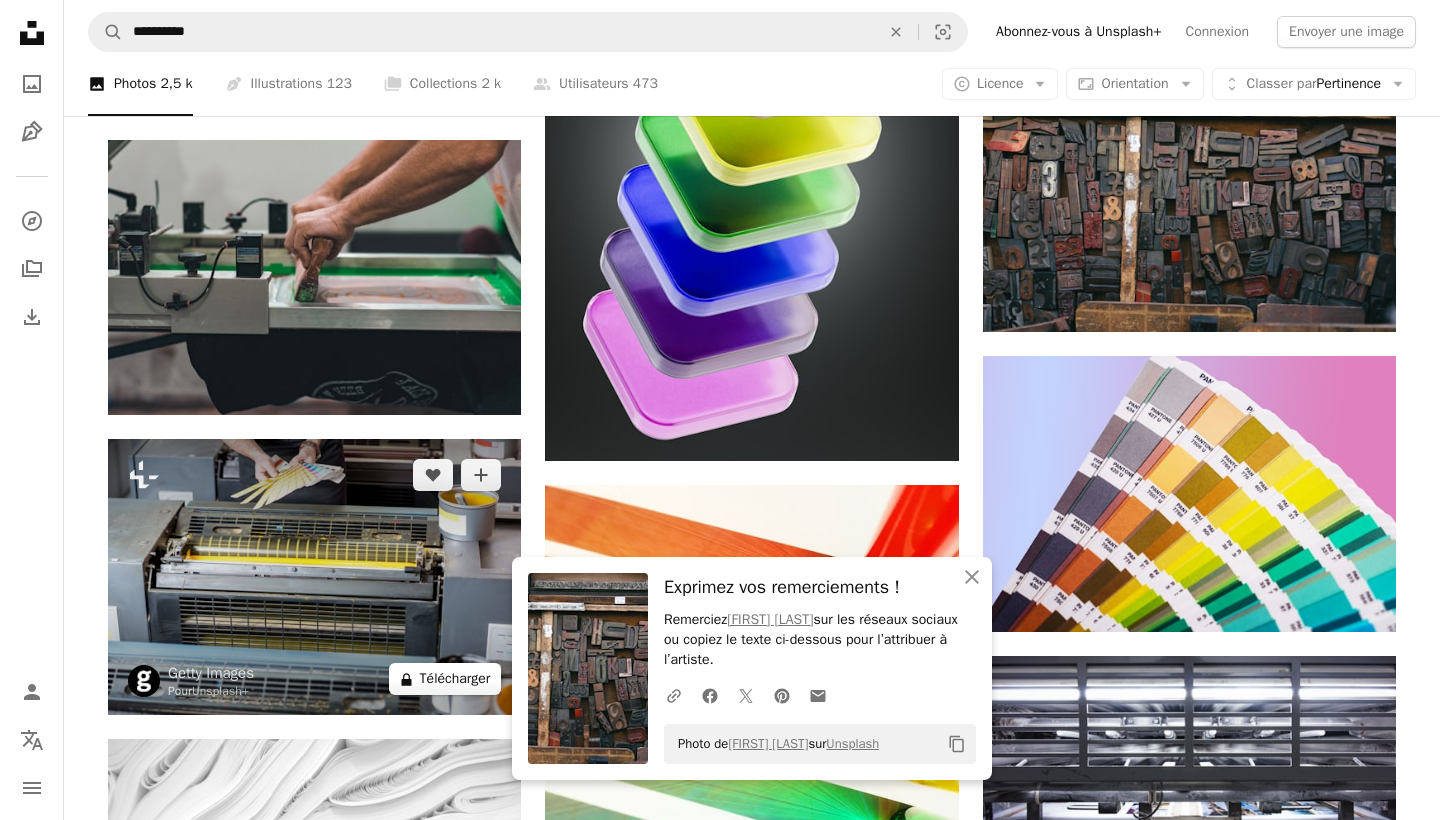 click on "A lock Télécharger" at bounding box center (445, 679) 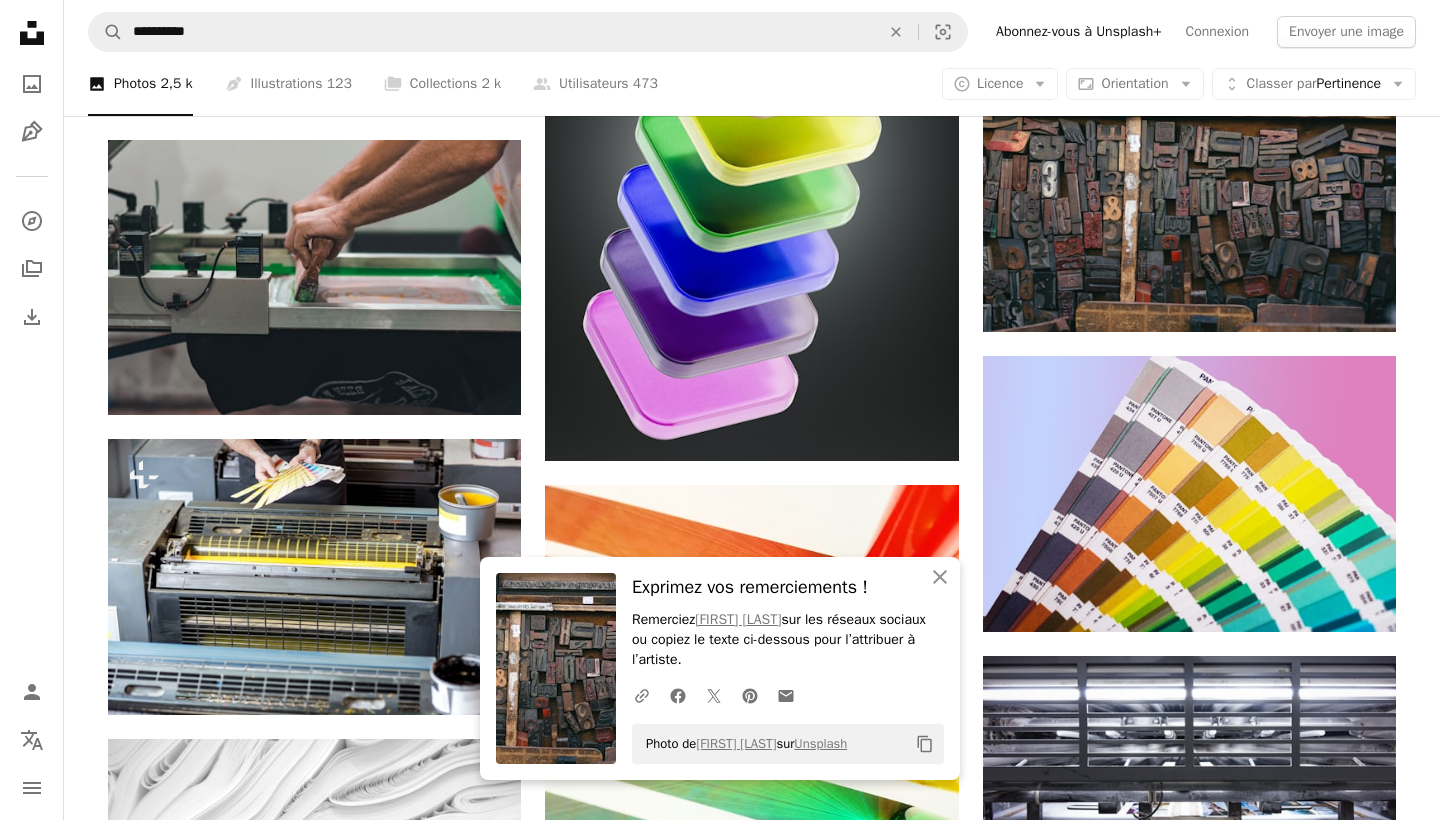 click on "An X shape An X shape Fermer Exprimez vos remerciements ! Remerciez  [FIRST] [LAST]  sur les réseaux sociaux ou copiez le texte ci-dessous pour l’attribuer à l’artiste. A URL sharing icon (chains) Facebook icon X (formerly Twitter) icon Pinterest icon An envelope Photo de  [FIRST] [LAST]  sur  Unsplash
Copy content Premium, images prêtes à l’emploi. Profitez d’un accès illimité. A plus sign Contenu ajouté chaque mois réservé aux membres A plus sign Téléchargements libres de droits illimités A plus sign Illustrations  Nouveau A plus sign Protections juridiques renforcées annuel 62 %  de réduction mensuel 16 €   6 € EUR par mois * Abonnez-vous à  Unsplash+ * Facturé à l’avance en cas de paiement annuel  72 € Plus les taxes applicables. Renouvellement automatique. Annuler à tout moment." at bounding box center [720, 2842] 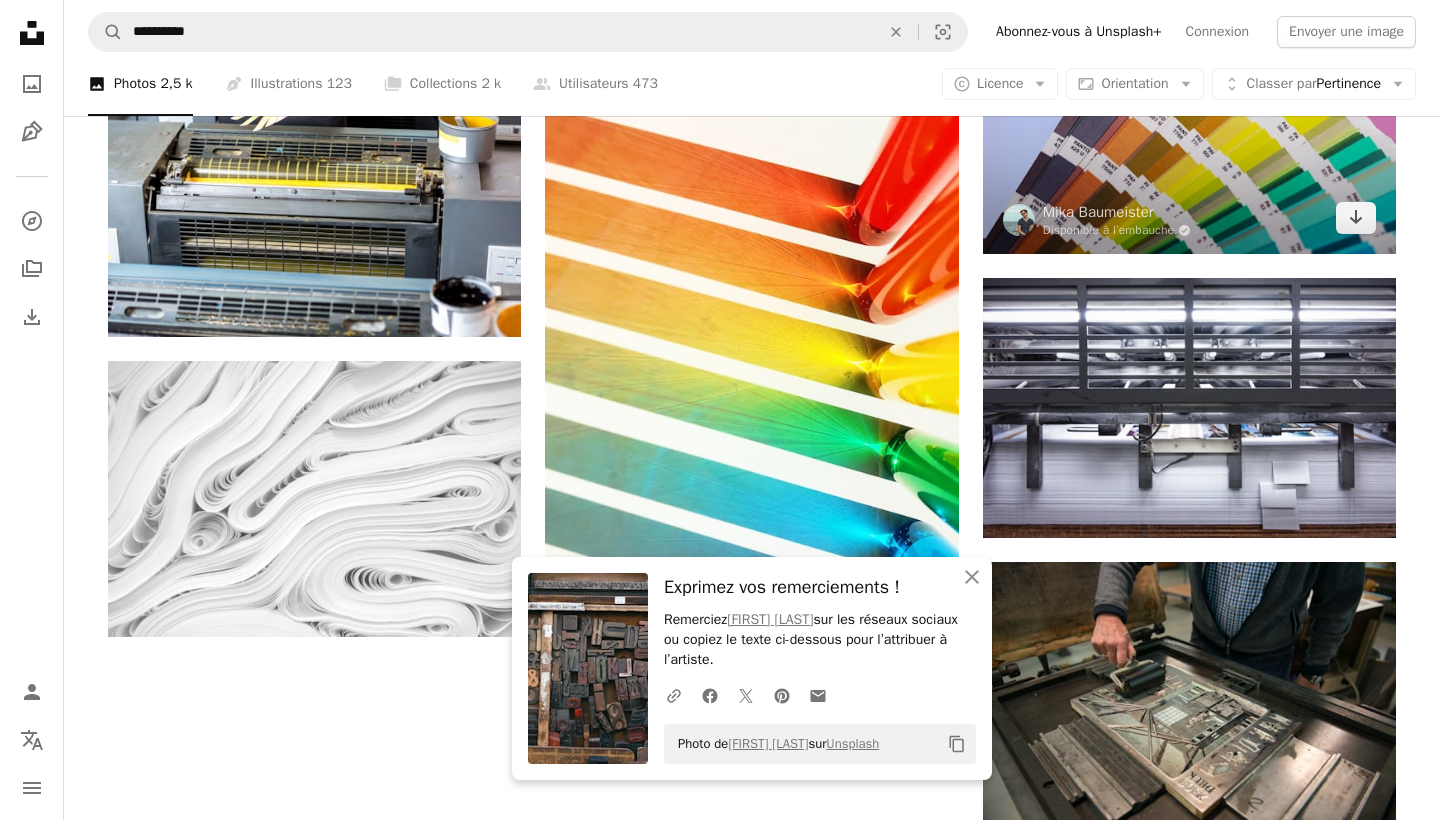 scroll, scrollTop: 2285, scrollLeft: 0, axis: vertical 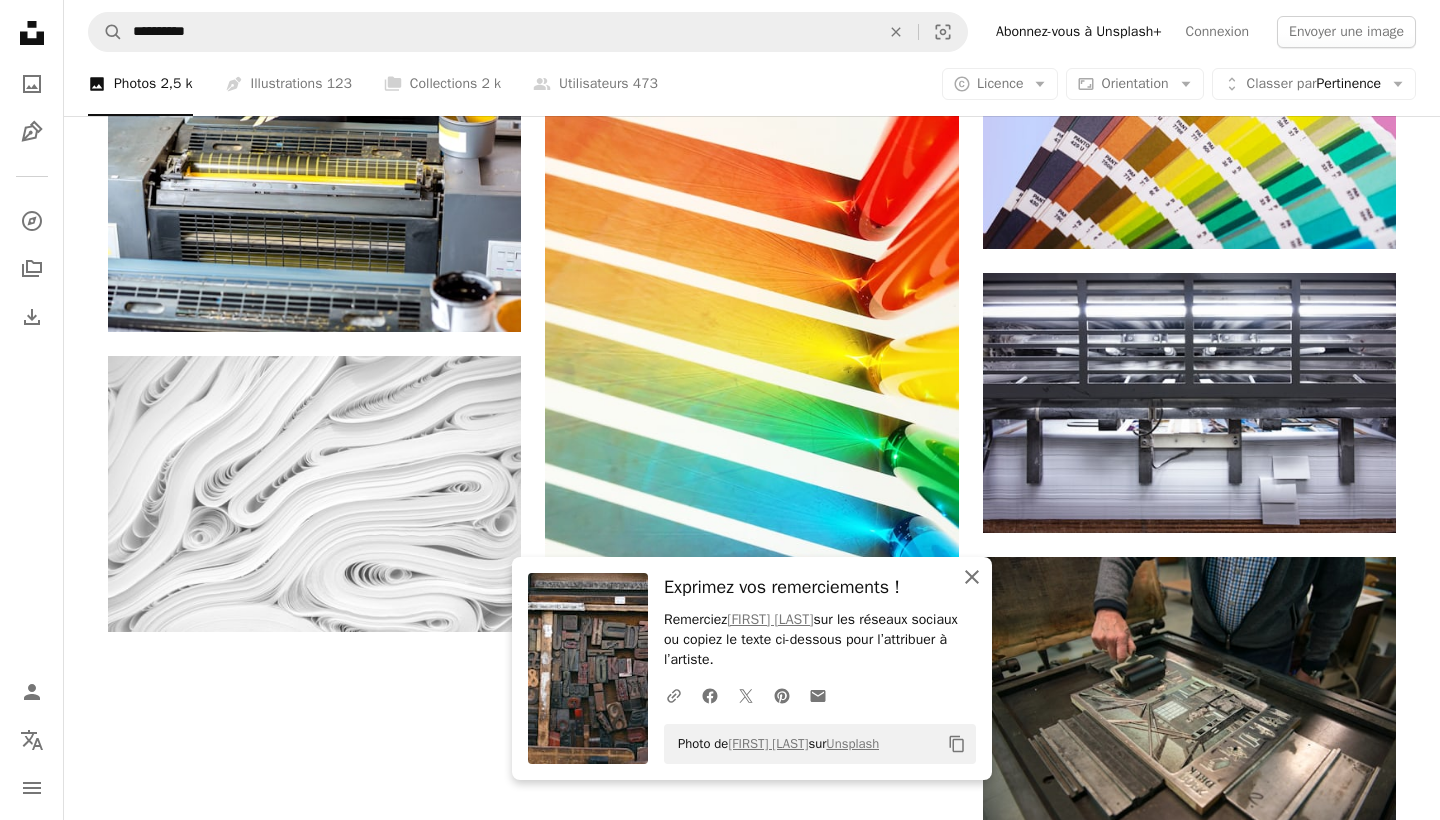 click on "An X shape" 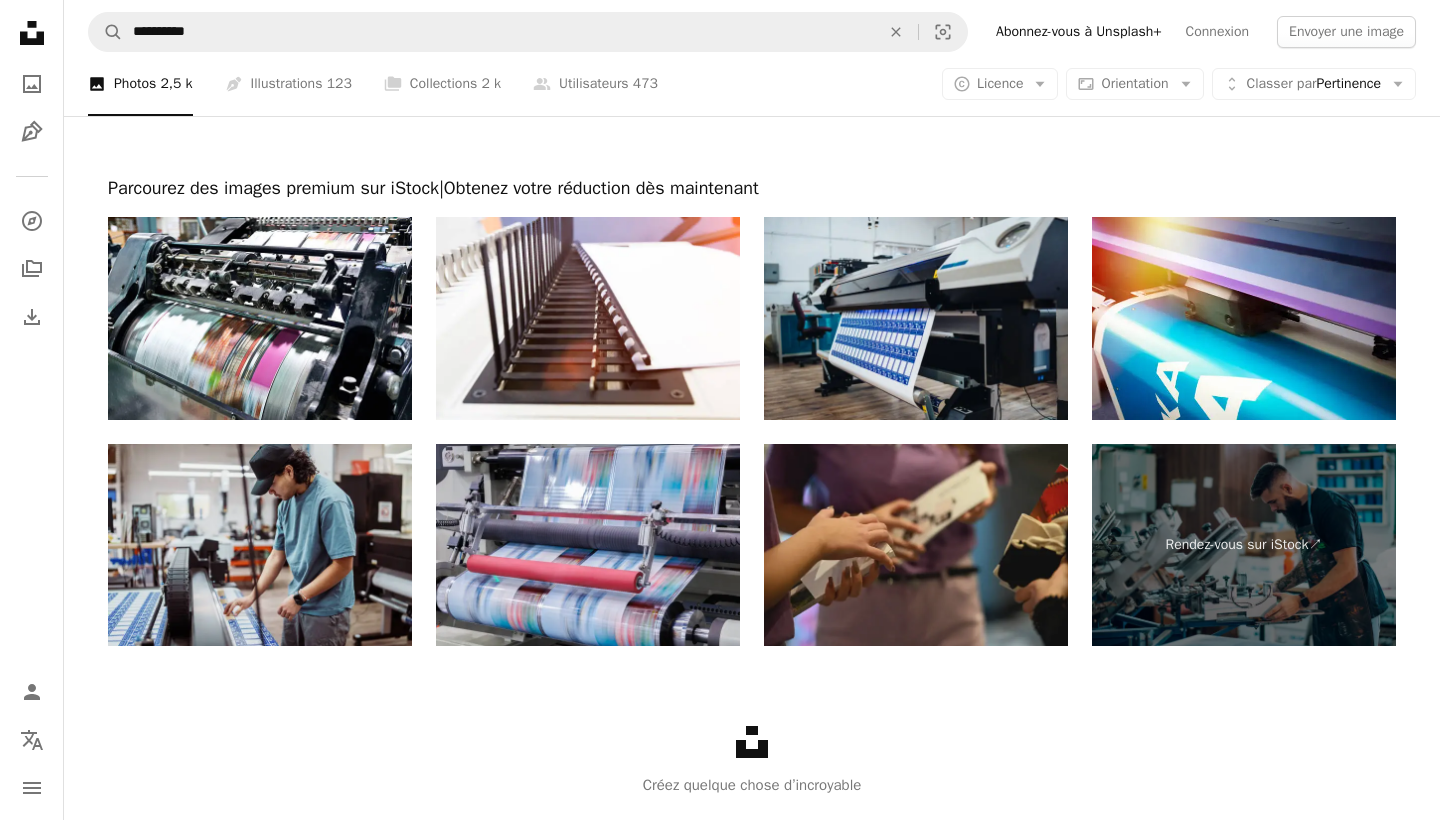 scroll, scrollTop: 3461, scrollLeft: 0, axis: vertical 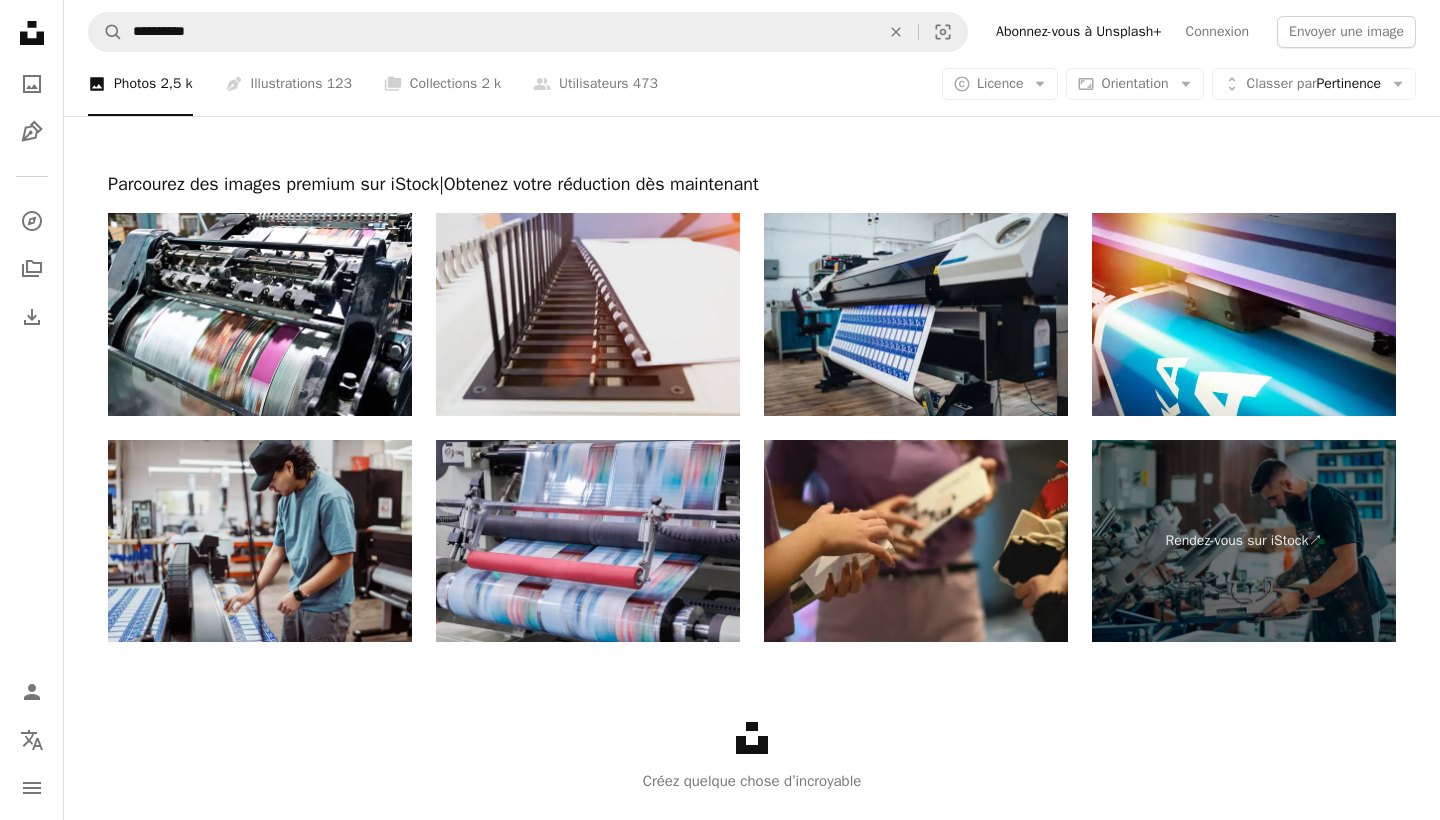 click at bounding box center (588, 314) 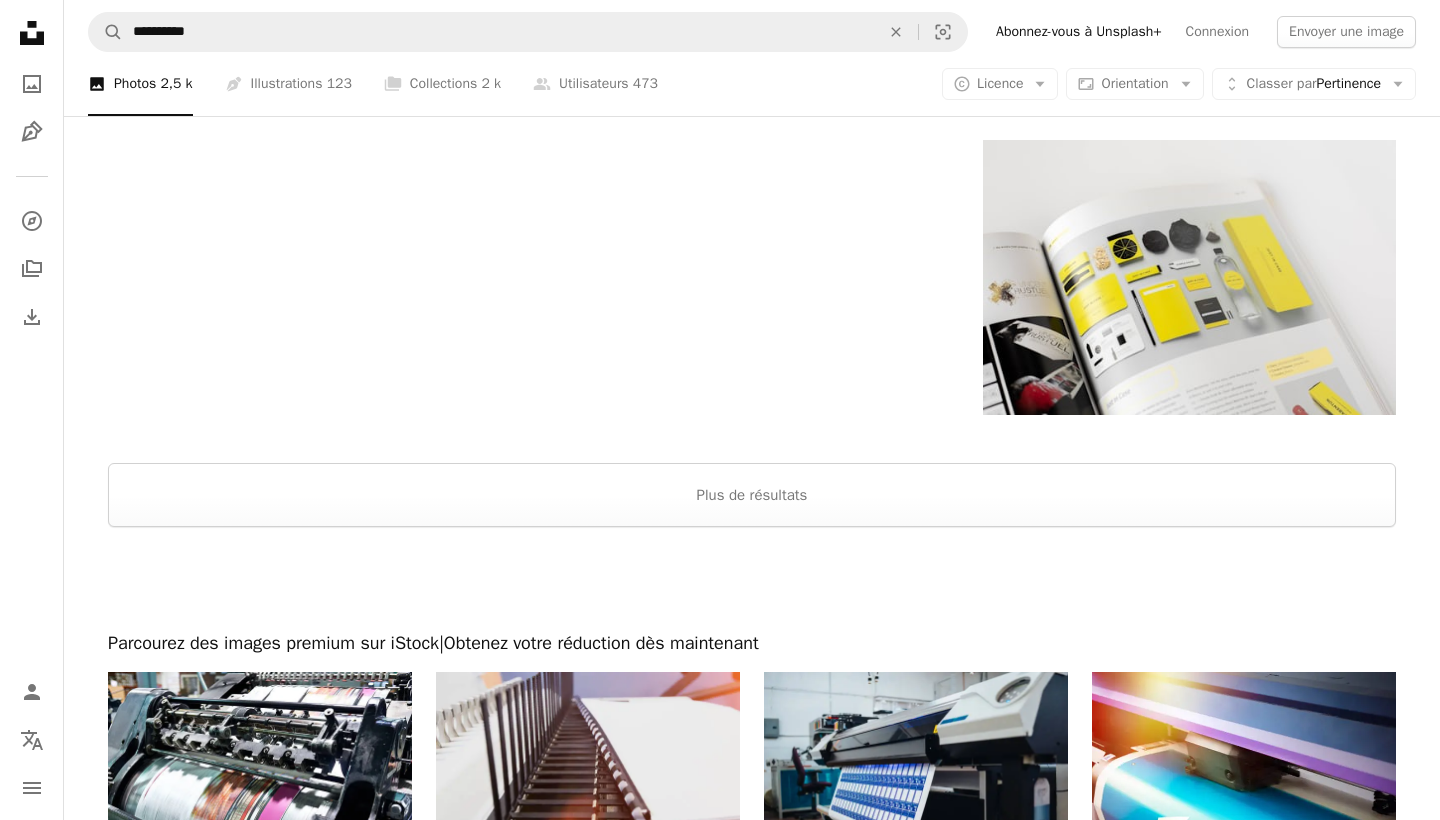 scroll, scrollTop: 2991, scrollLeft: 0, axis: vertical 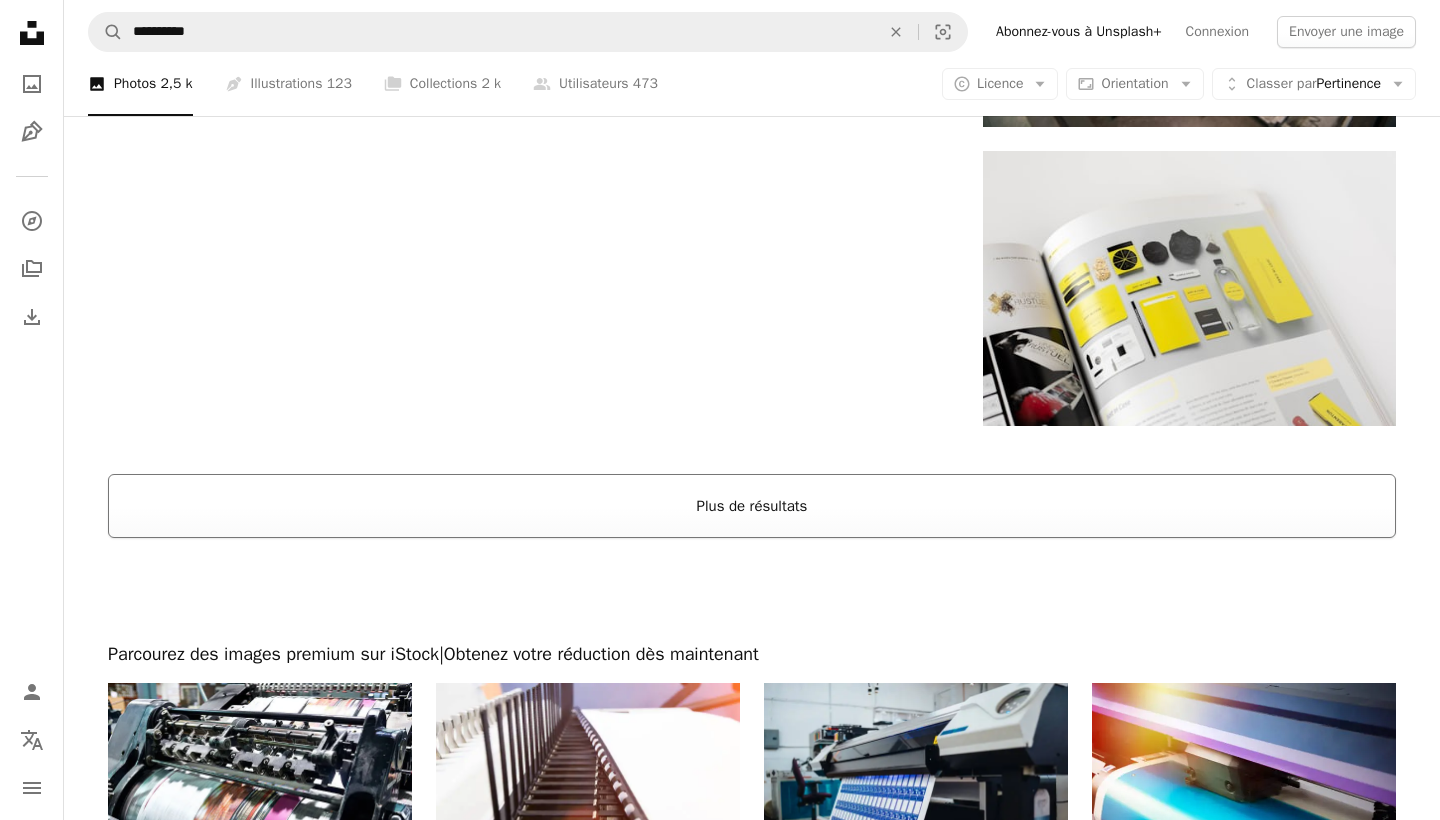 click on "Plus de résultats" at bounding box center (752, 506) 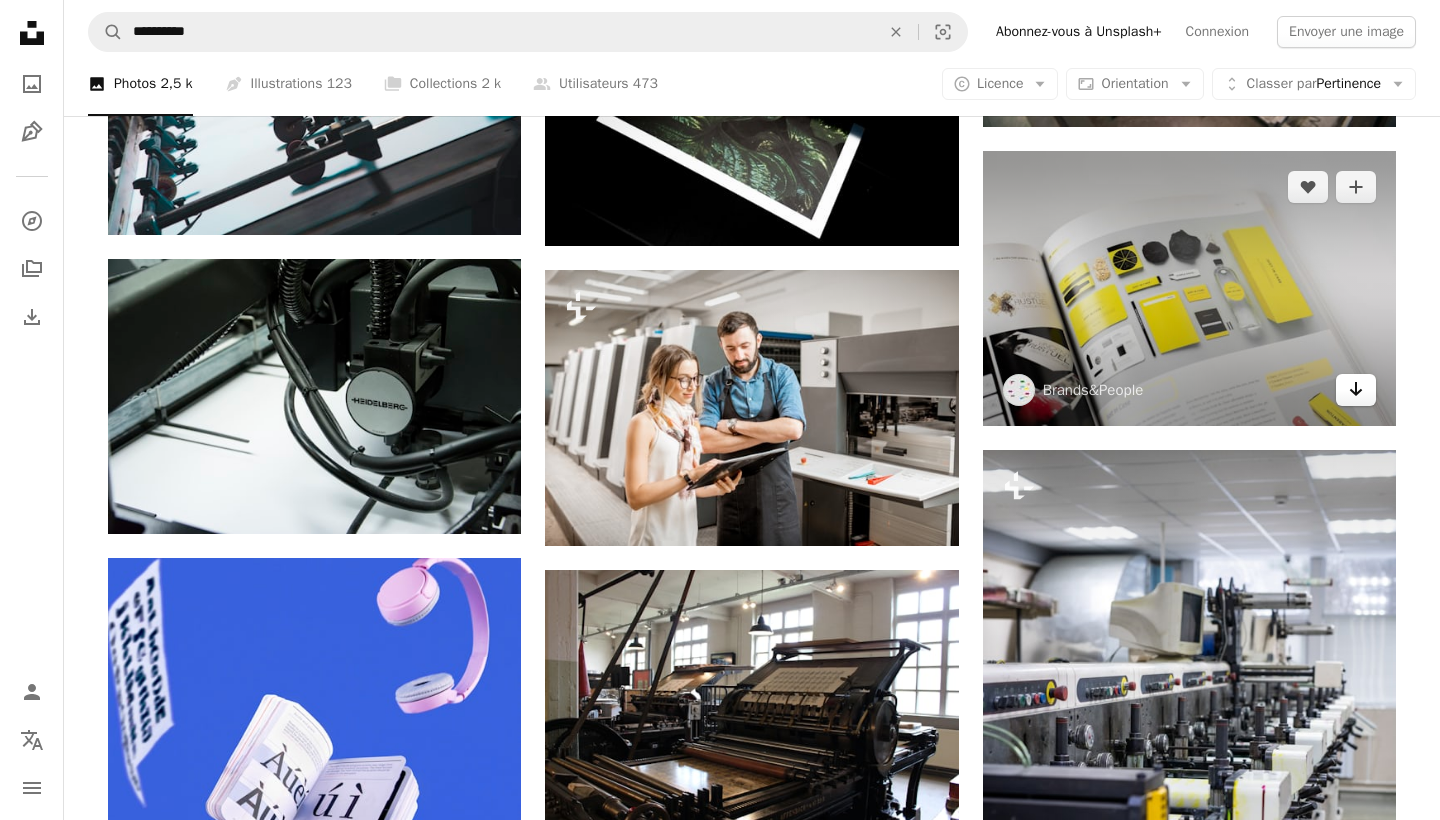 click on "Arrow pointing down" 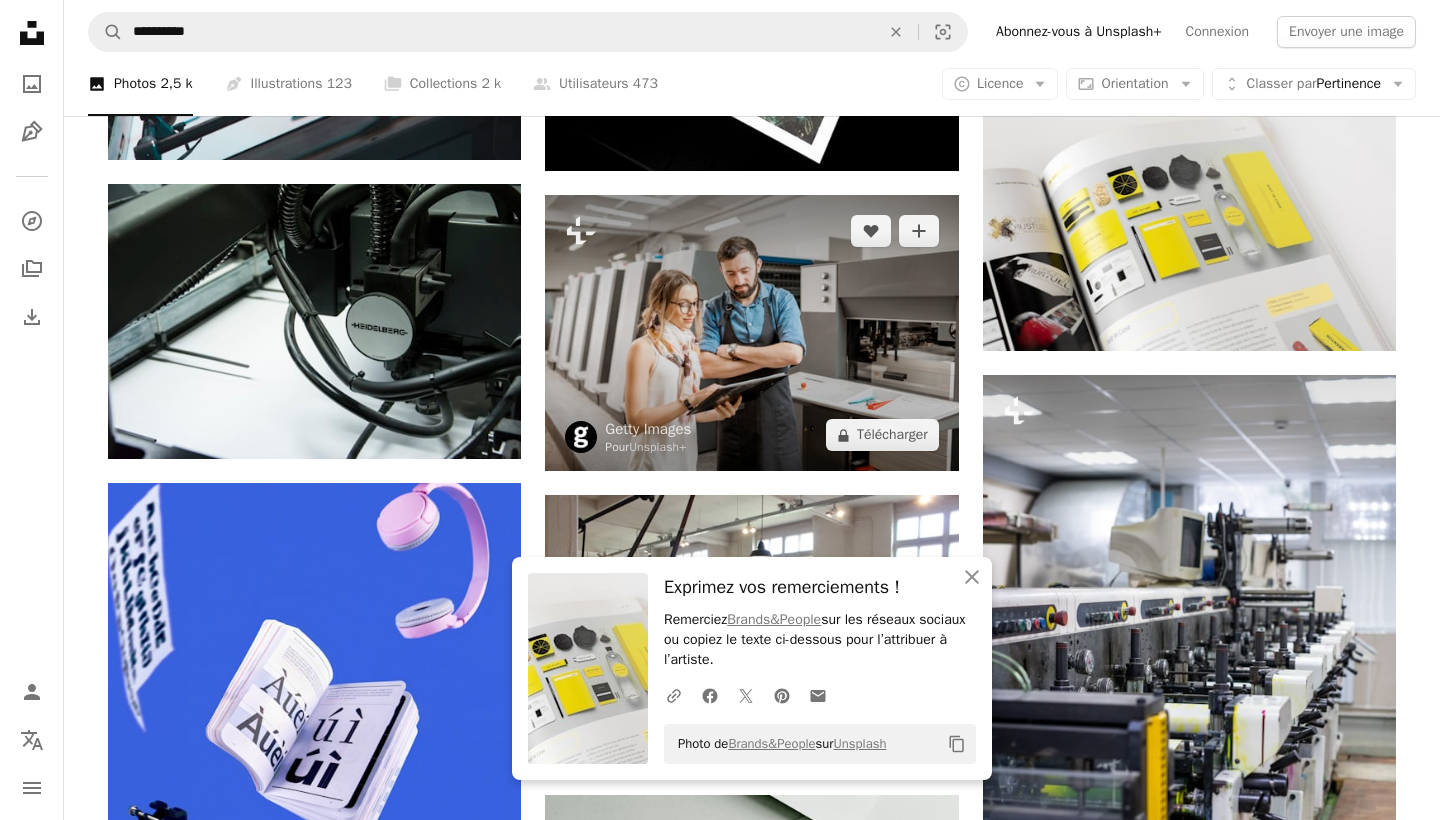 scroll, scrollTop: 3104, scrollLeft: 0, axis: vertical 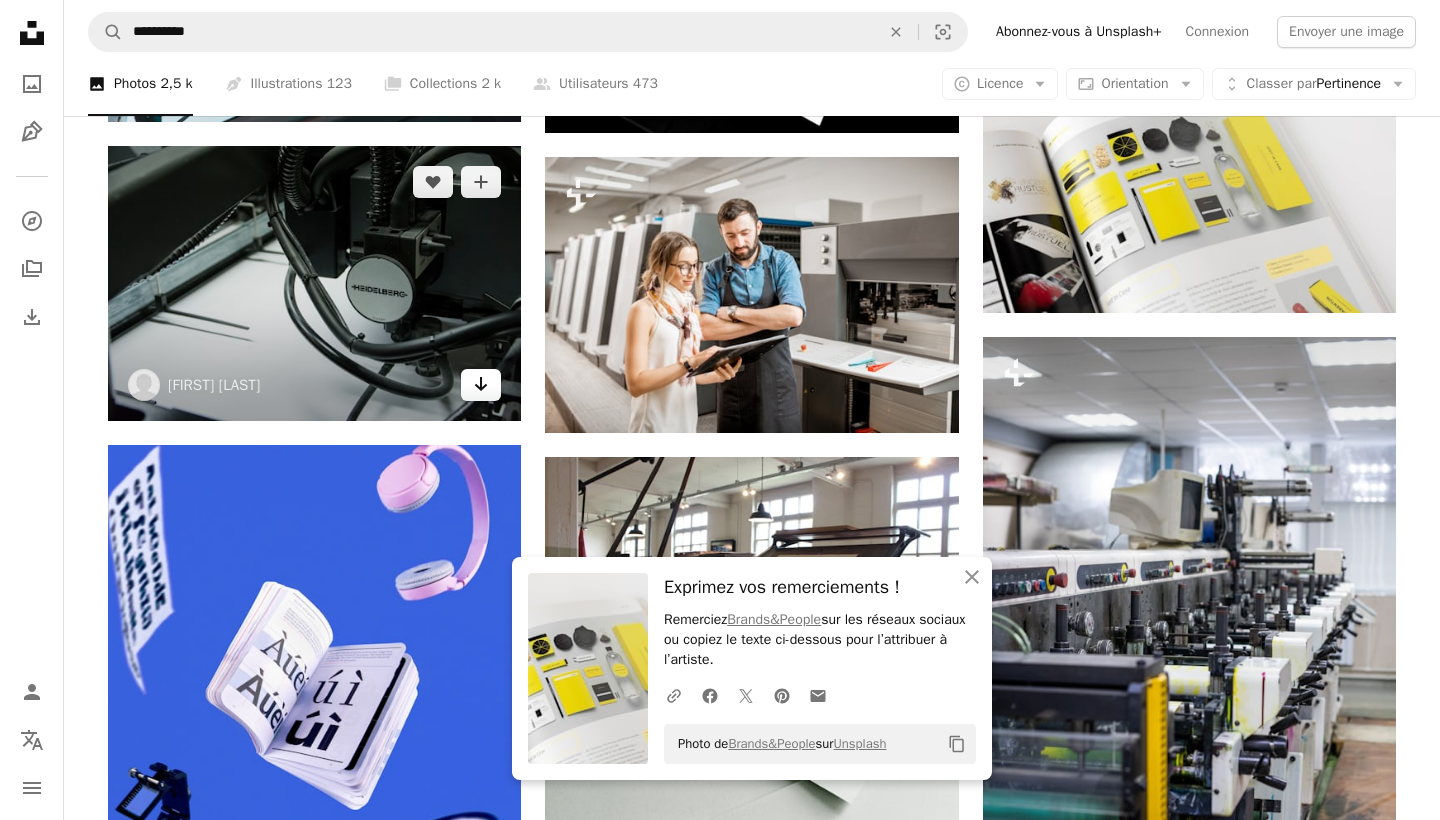 click 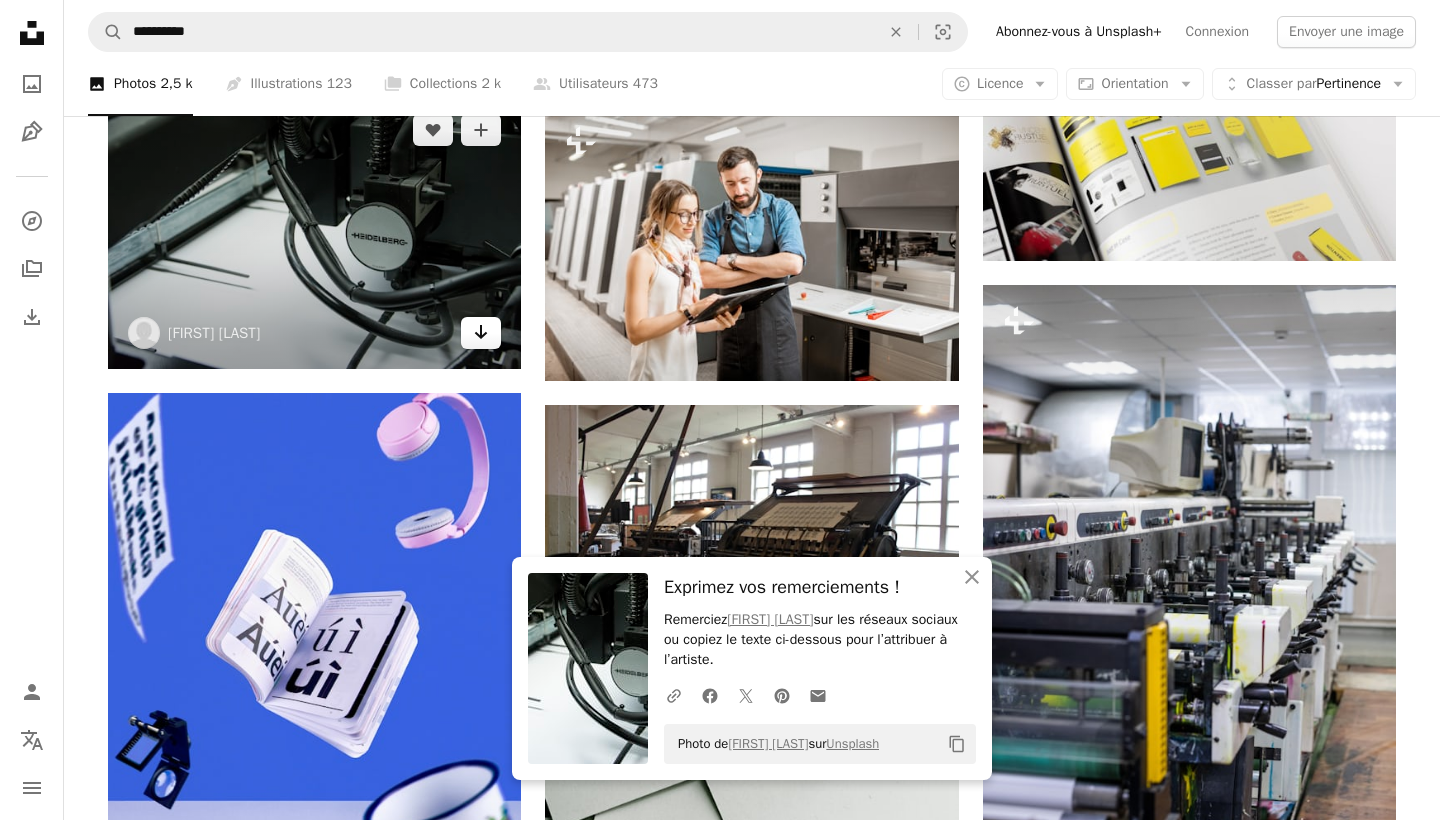 scroll, scrollTop: 3304, scrollLeft: 0, axis: vertical 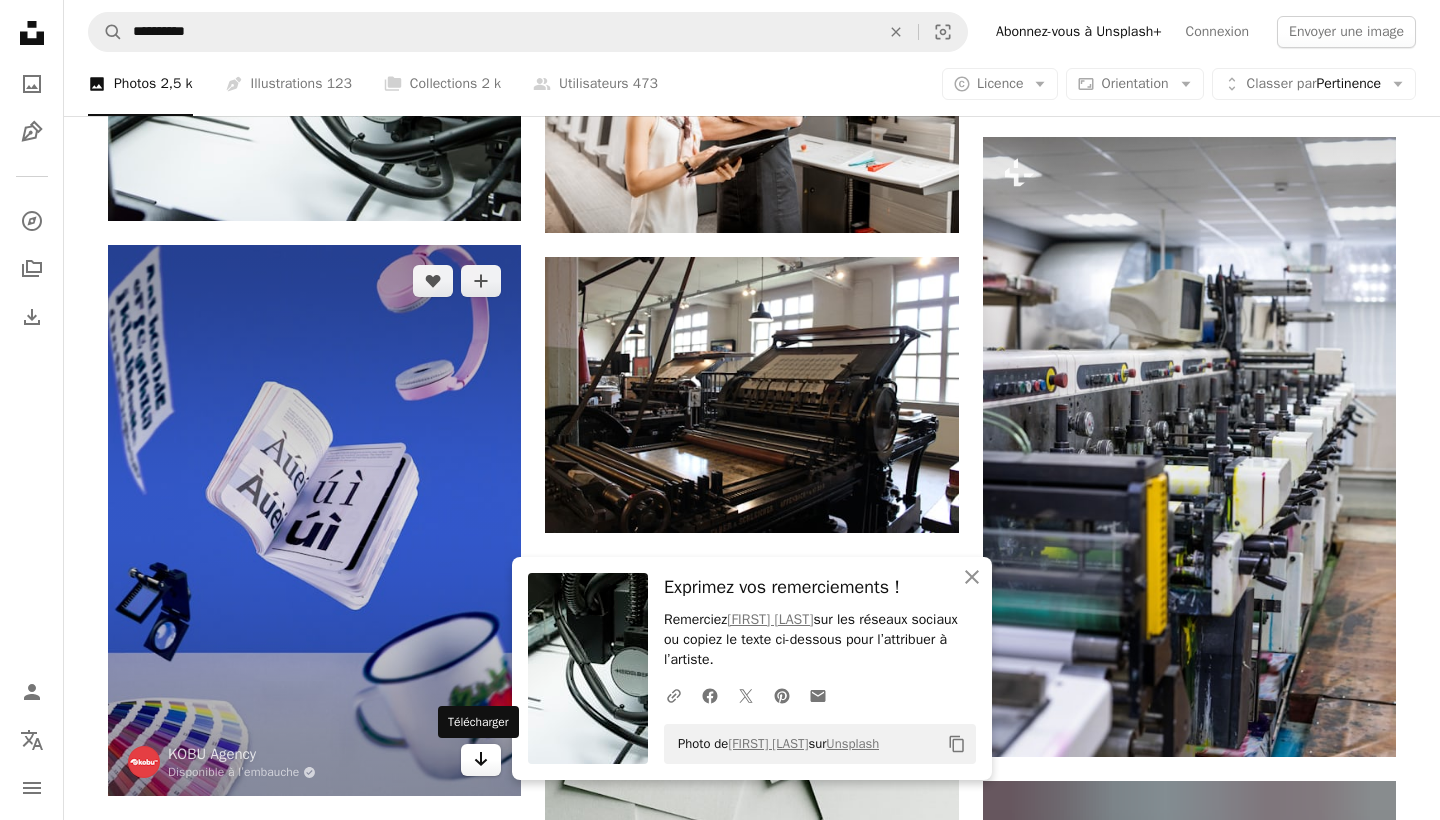 click on "Arrow pointing down" 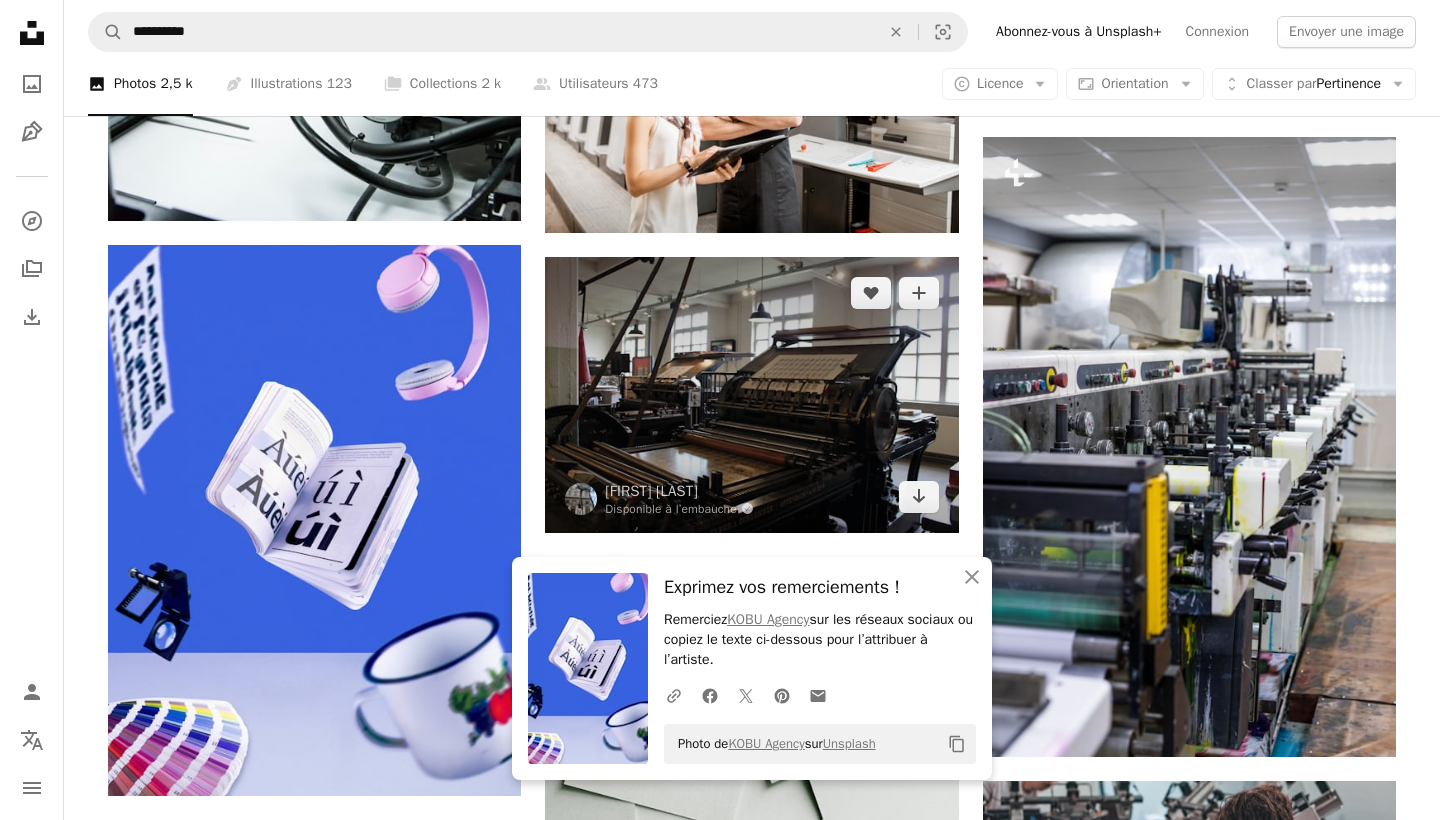 scroll, scrollTop: 3578, scrollLeft: 0, axis: vertical 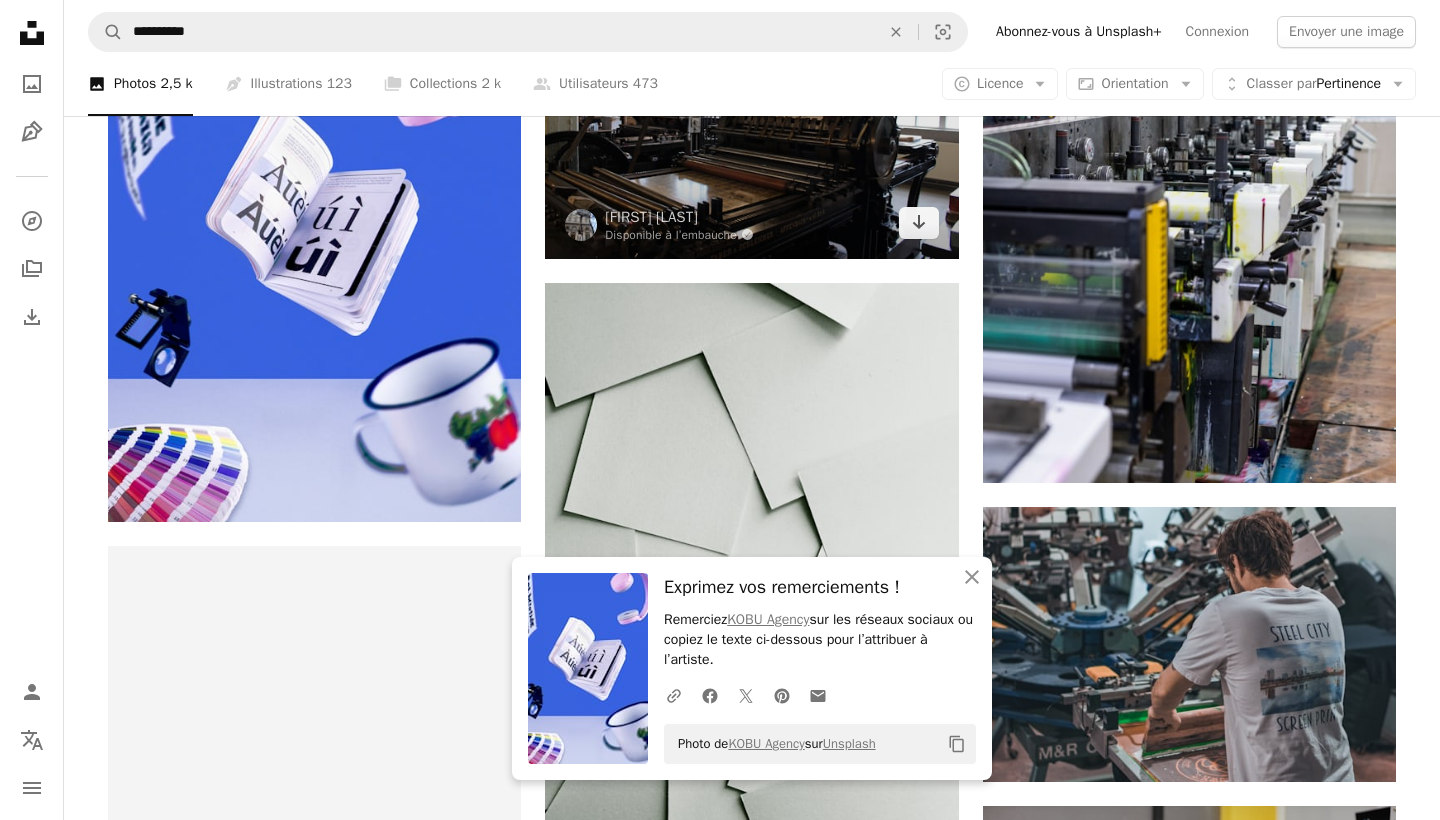 click at bounding box center [751, 120] 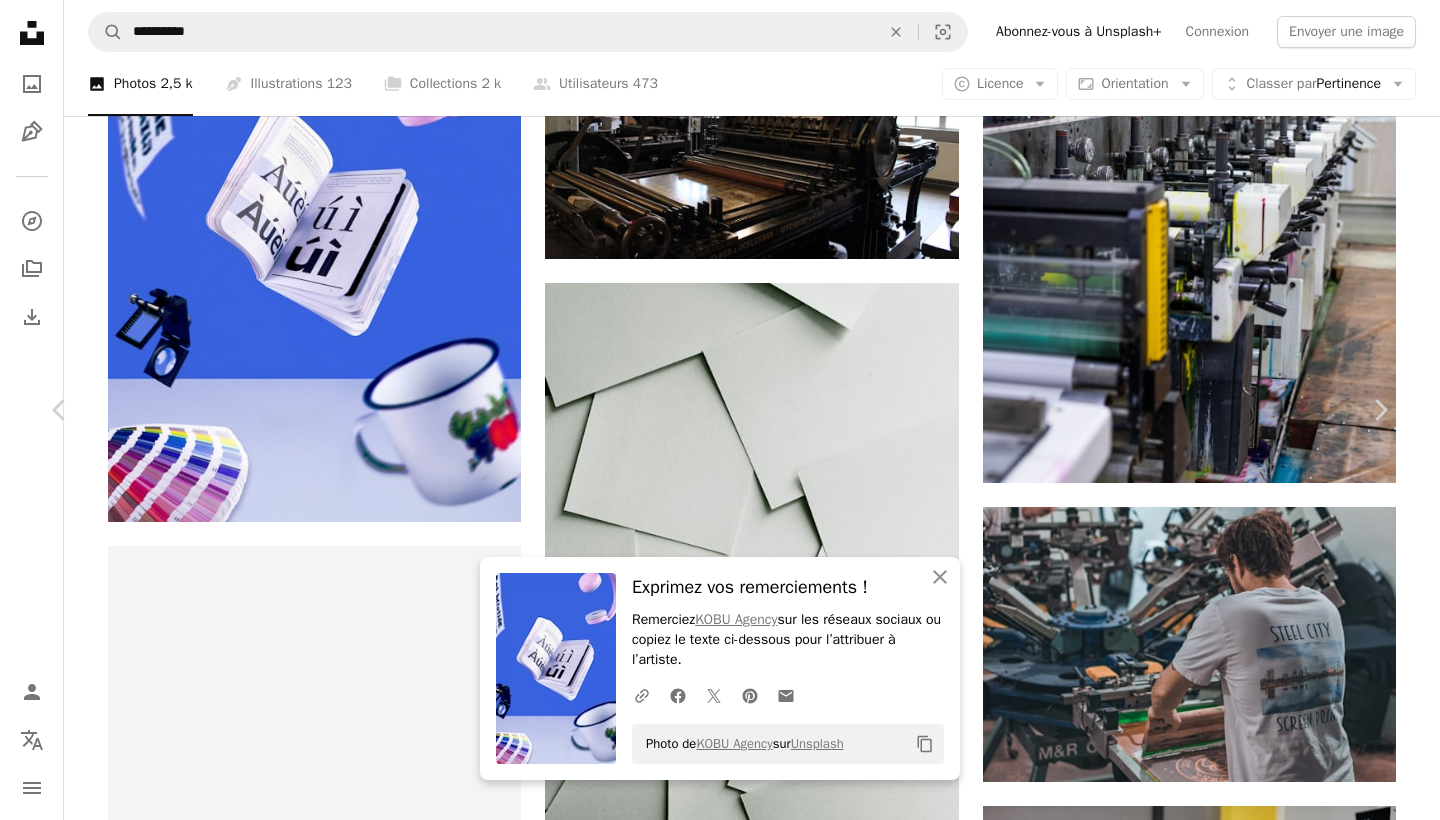 click on "Chevron right" at bounding box center (1380, 410) 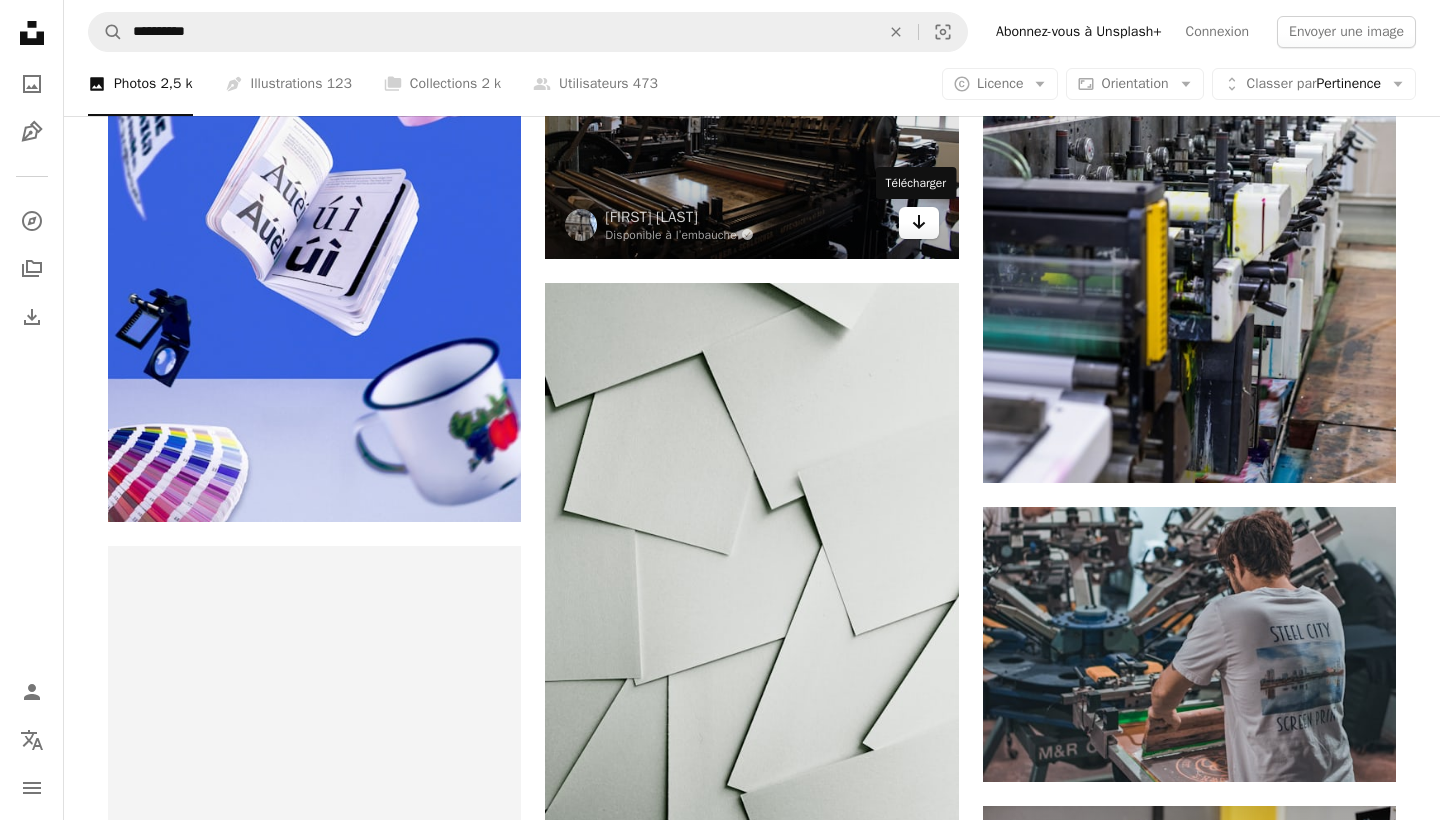 click on "Arrow pointing down" at bounding box center [919, 223] 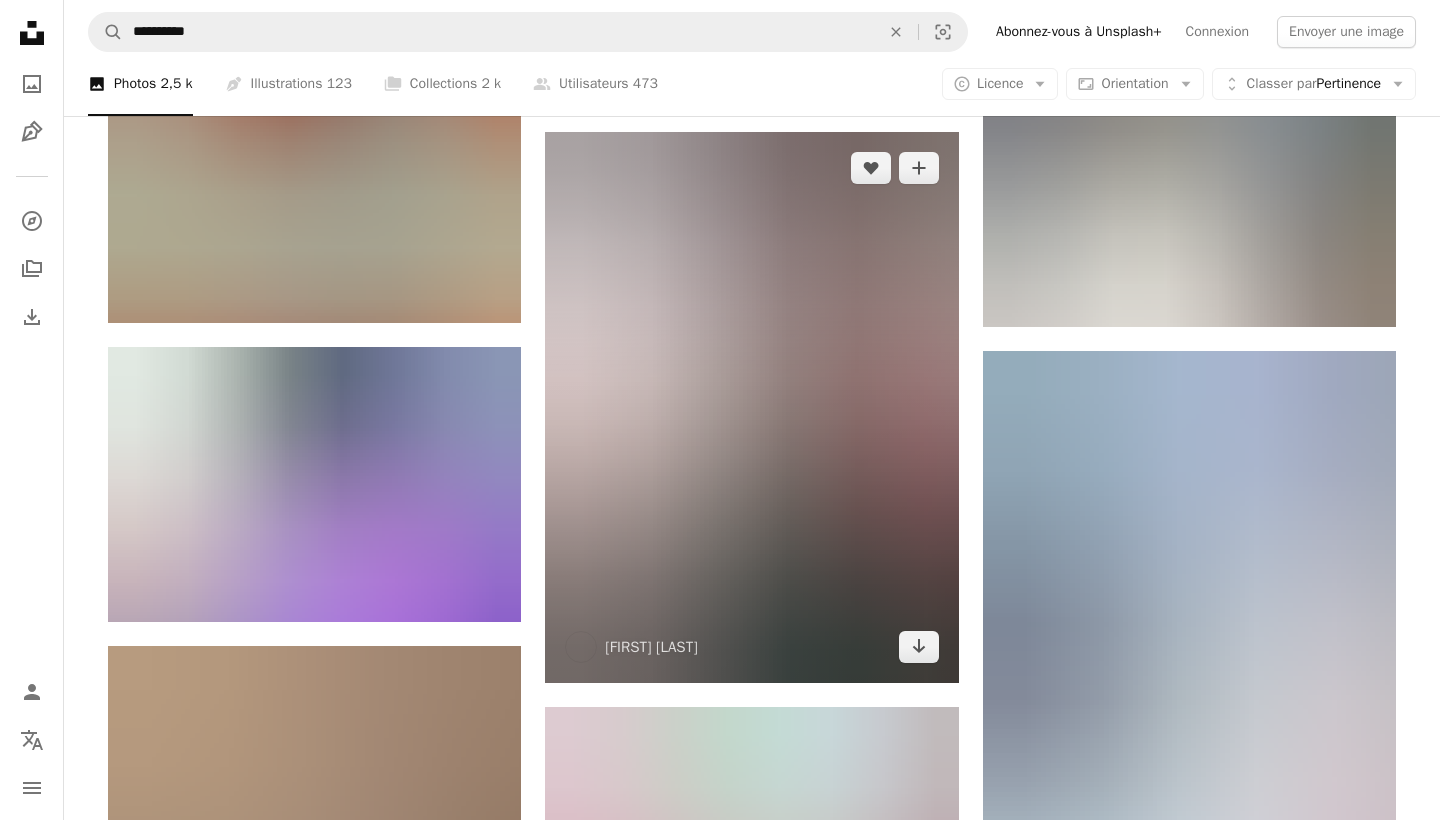 scroll, scrollTop: 5229, scrollLeft: 0, axis: vertical 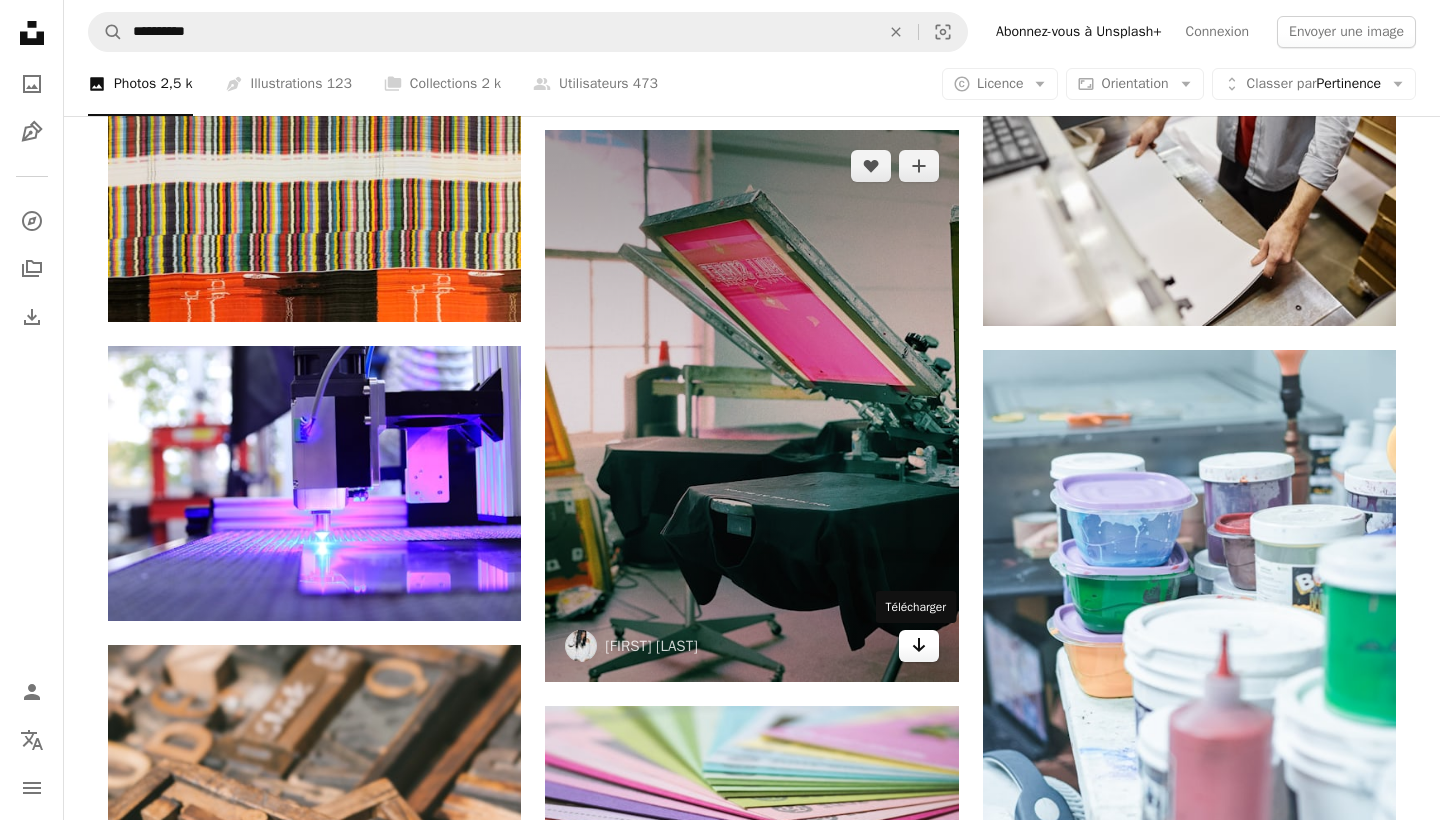click on "Arrow pointing down" at bounding box center [919, 646] 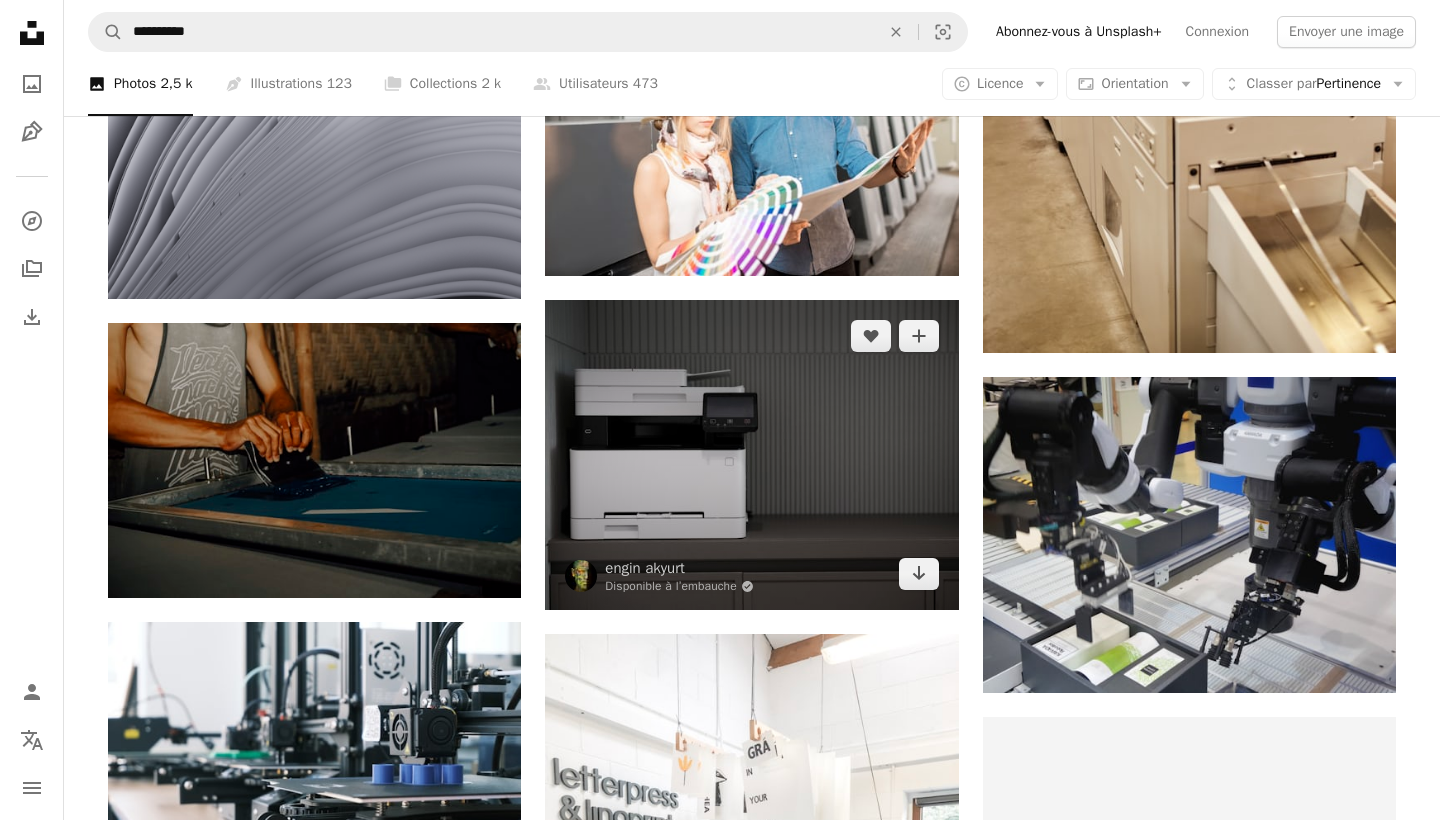scroll, scrollTop: 7144, scrollLeft: 0, axis: vertical 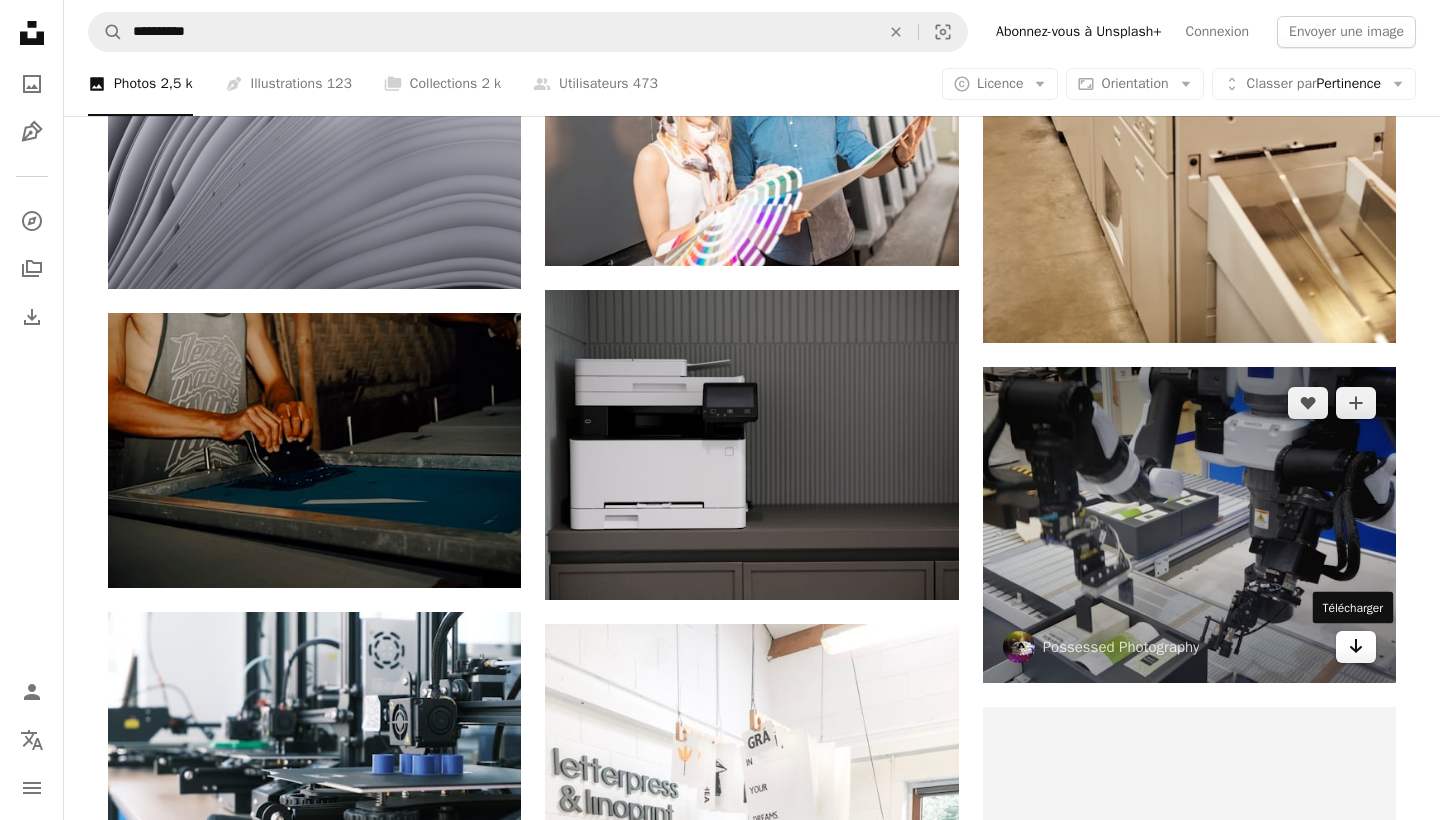 click on "Arrow pointing down" at bounding box center [1356, 647] 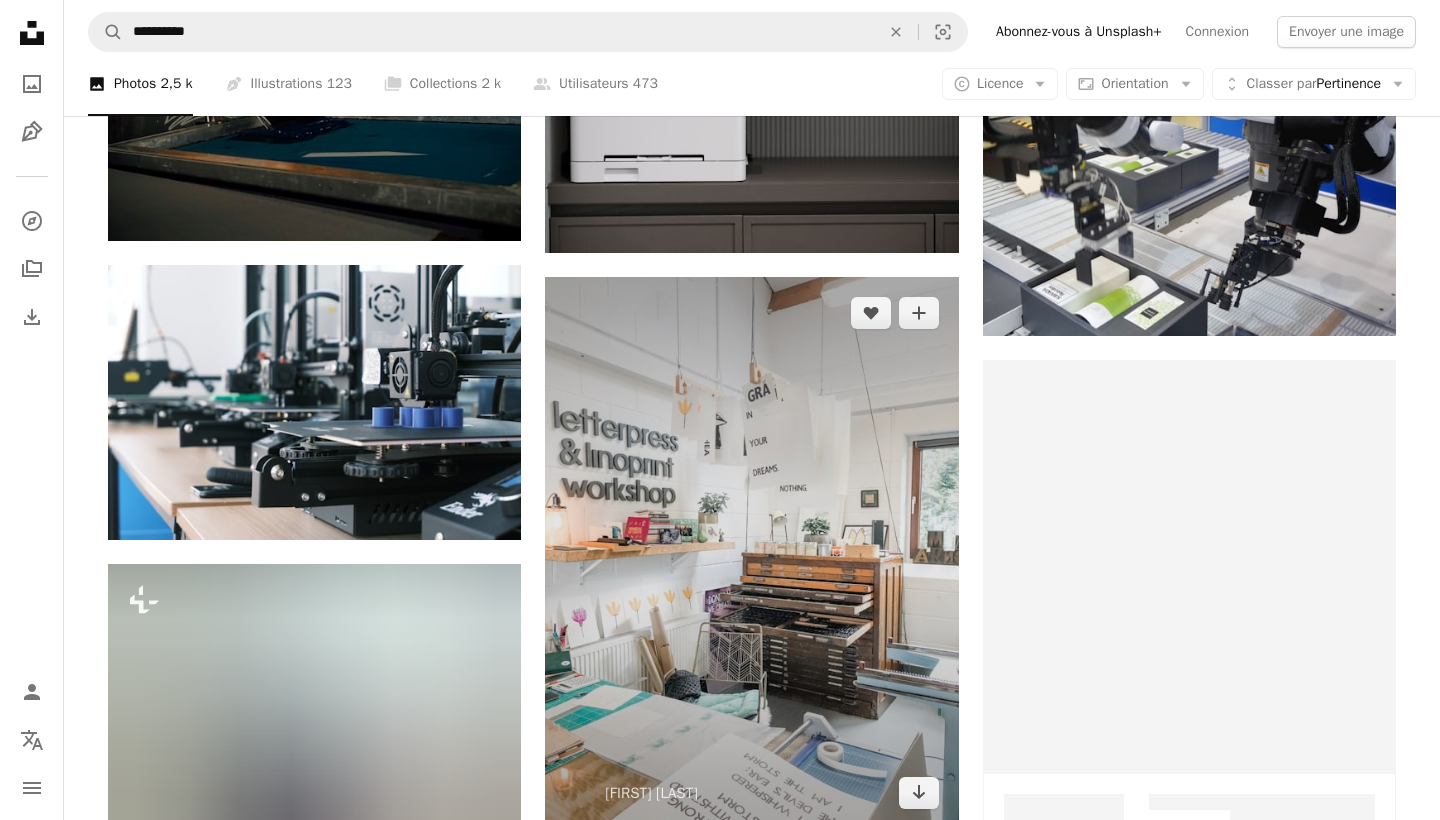 scroll, scrollTop: 7681, scrollLeft: 0, axis: vertical 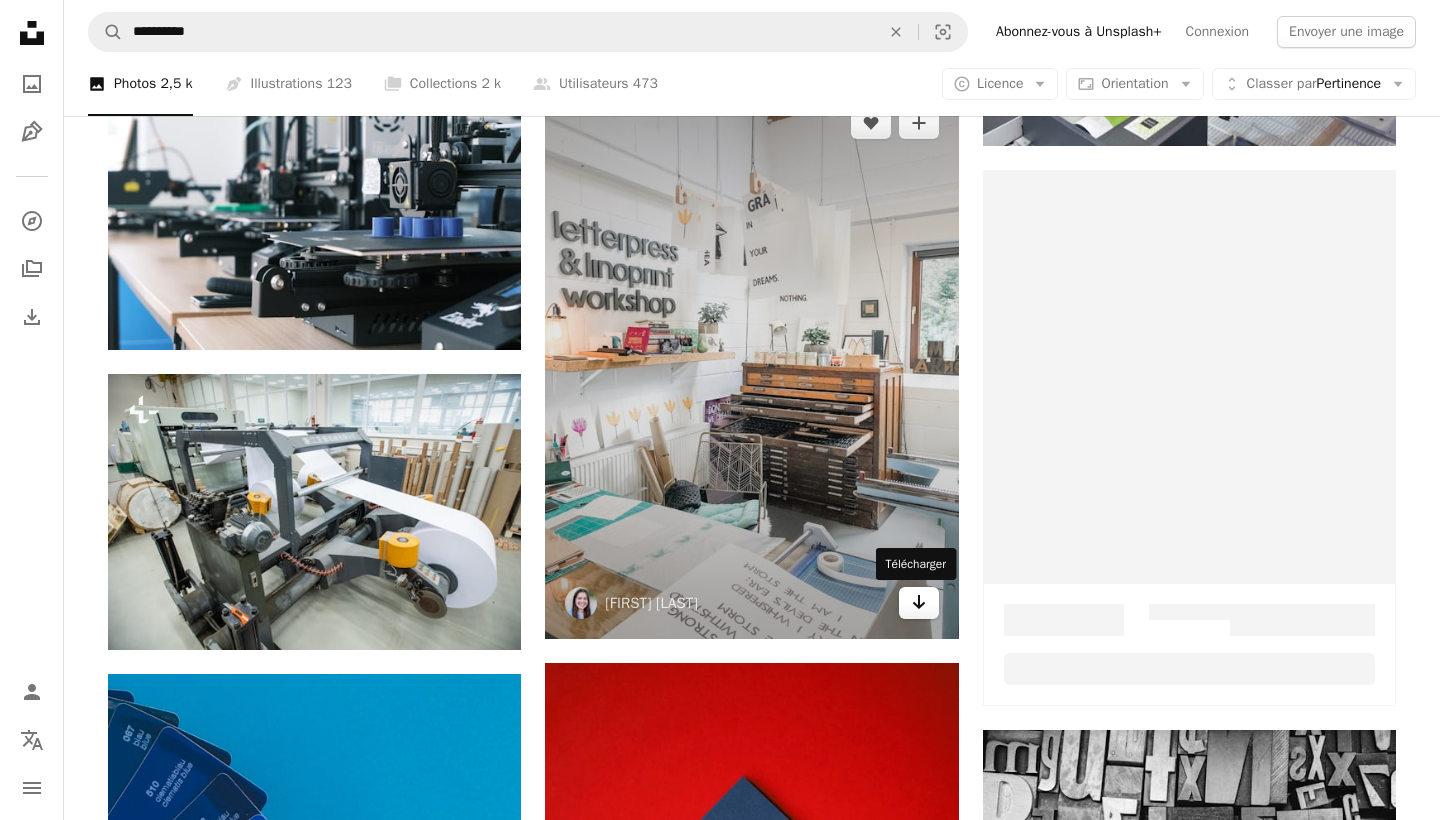click on "Arrow pointing down" 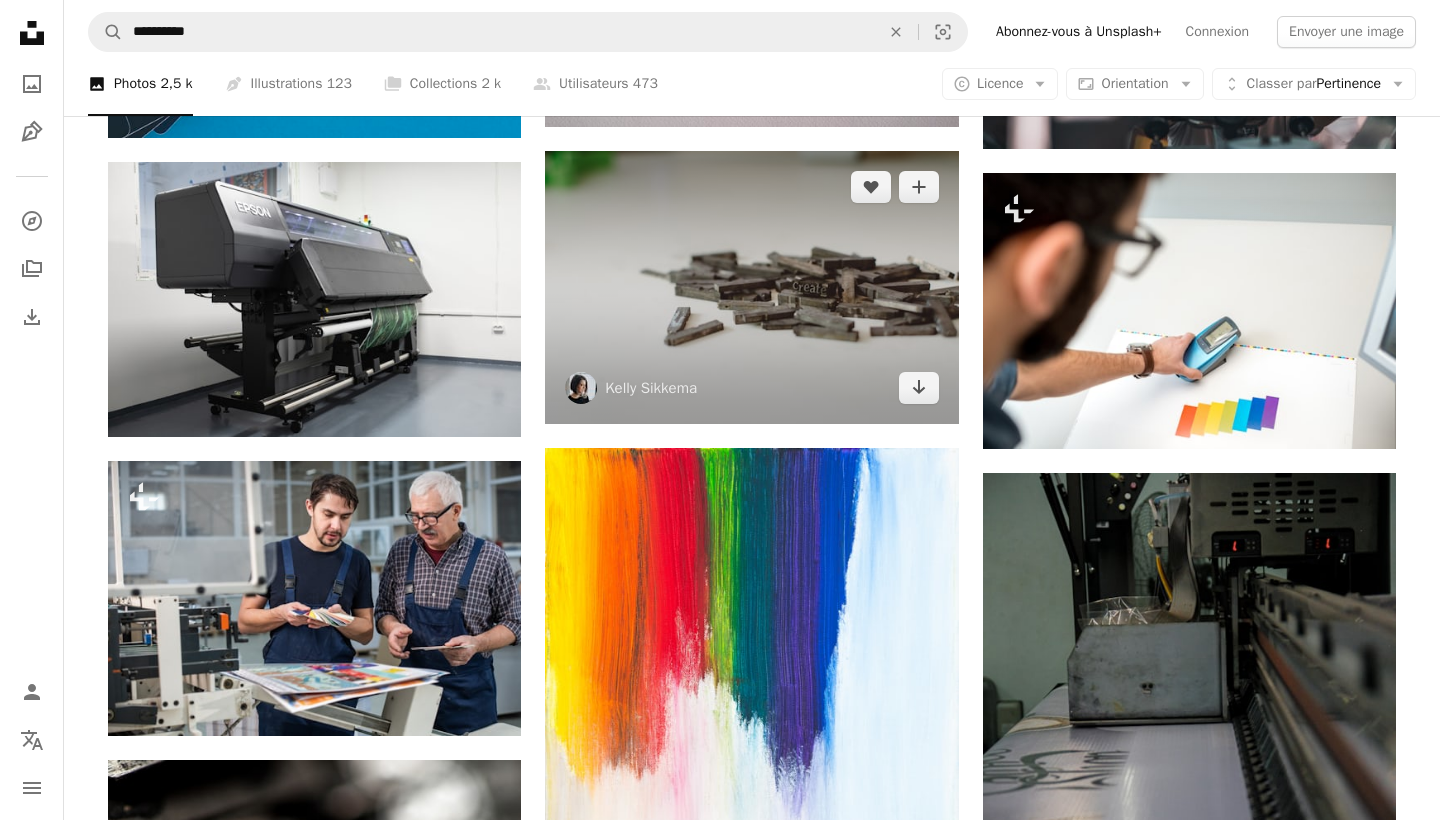 scroll, scrollTop: 8839, scrollLeft: 0, axis: vertical 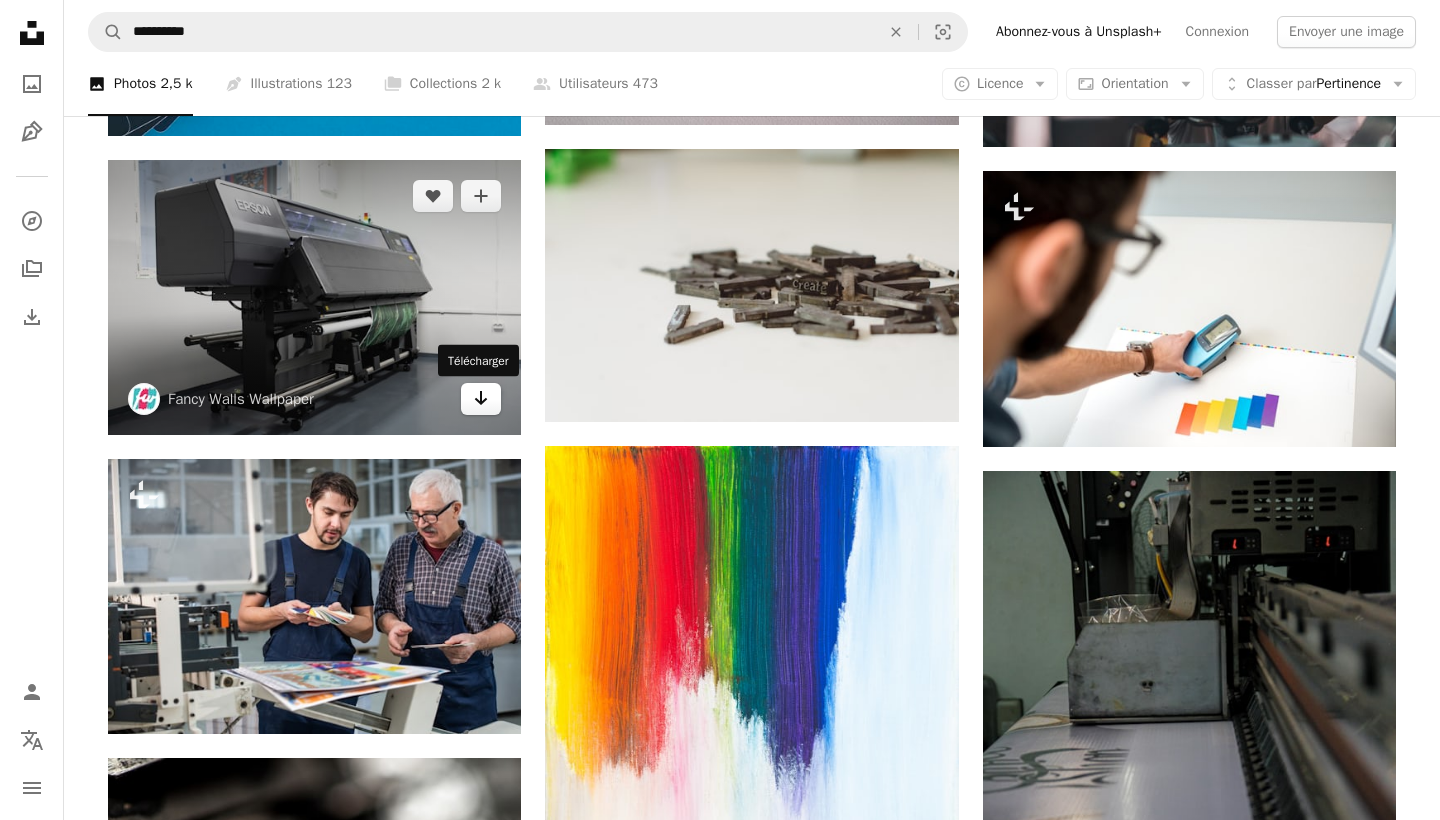 click on "Arrow pointing down" at bounding box center (481, 399) 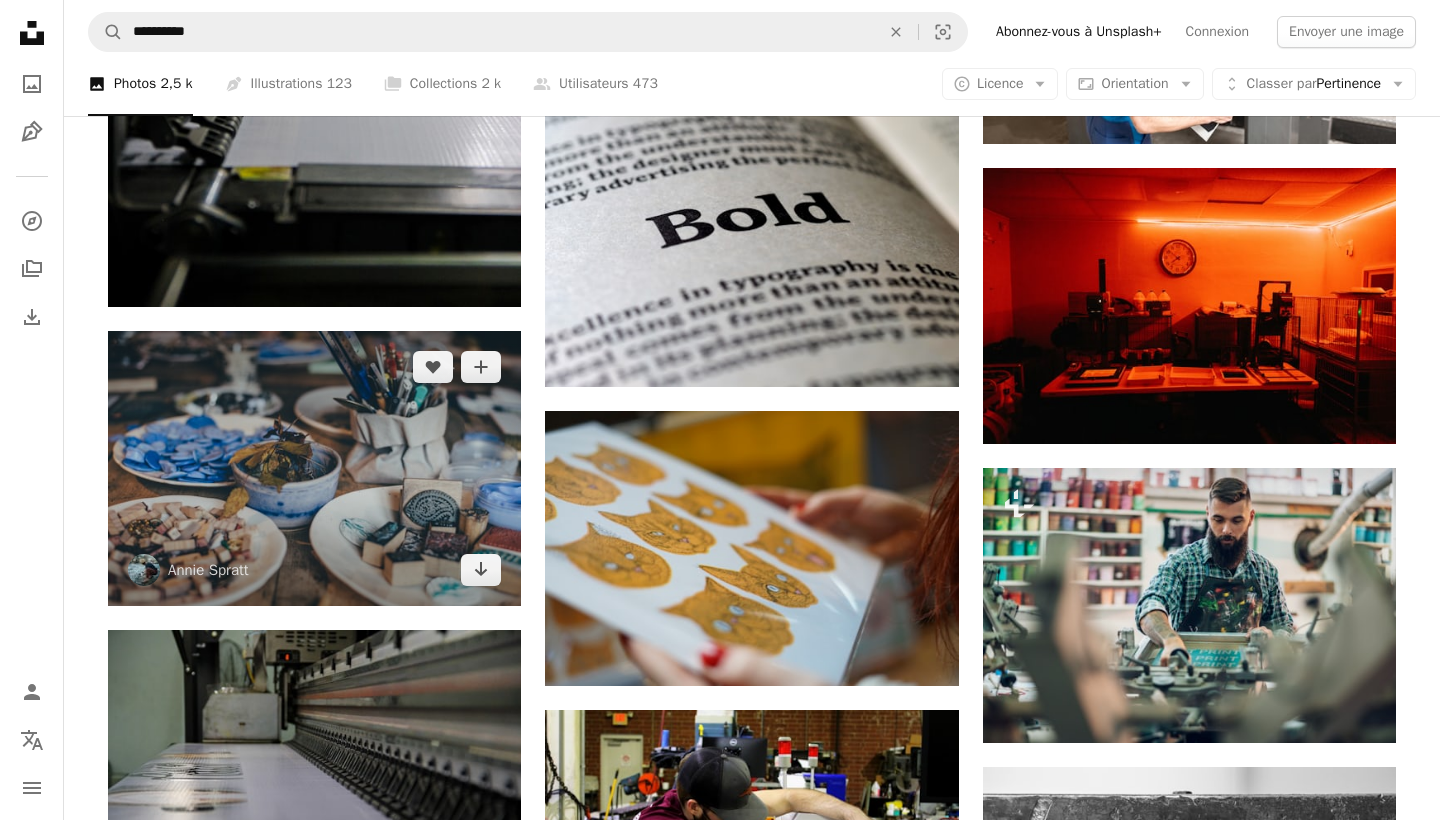 scroll, scrollTop: 10773, scrollLeft: 0, axis: vertical 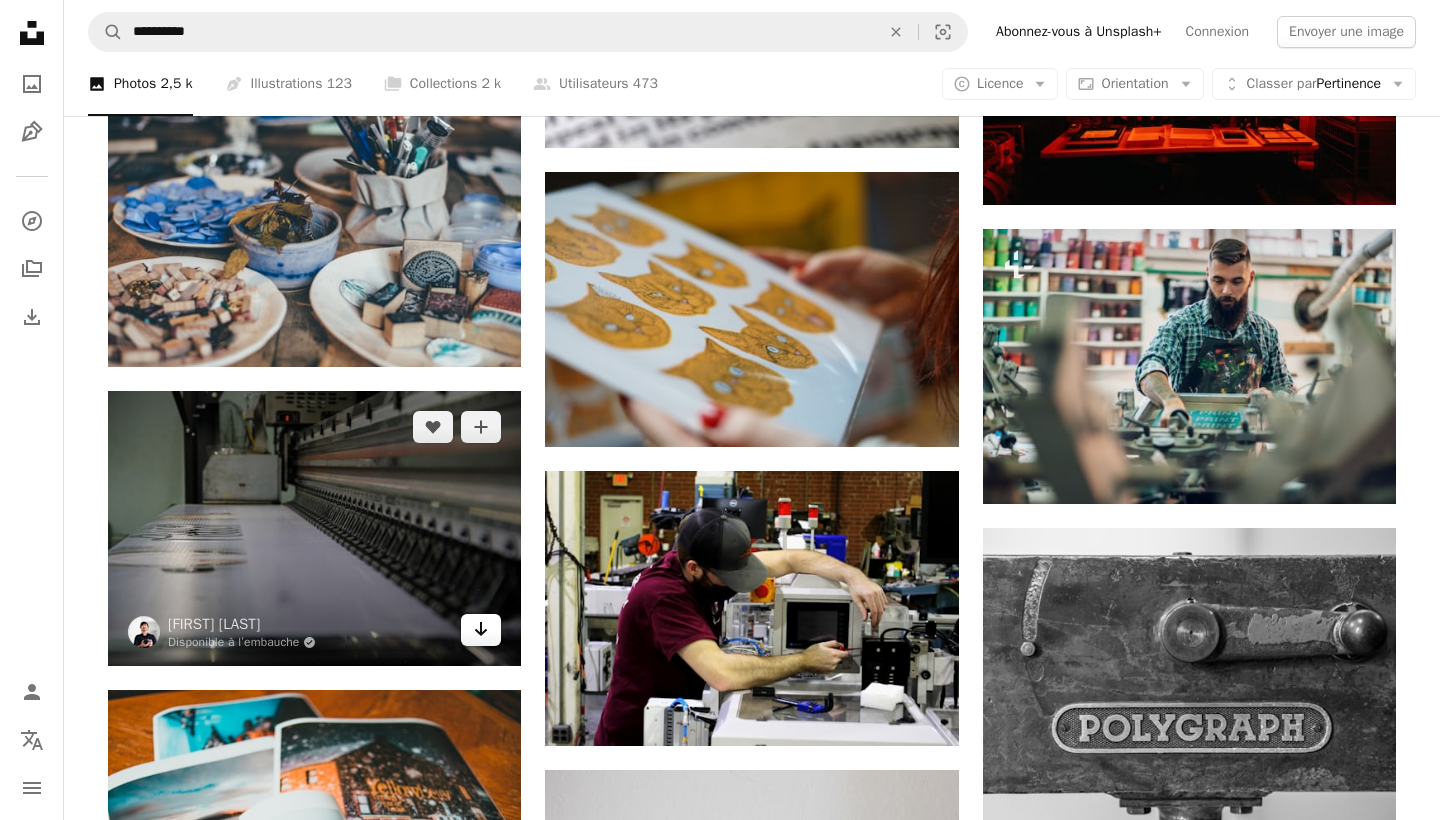 click on "Arrow pointing down" 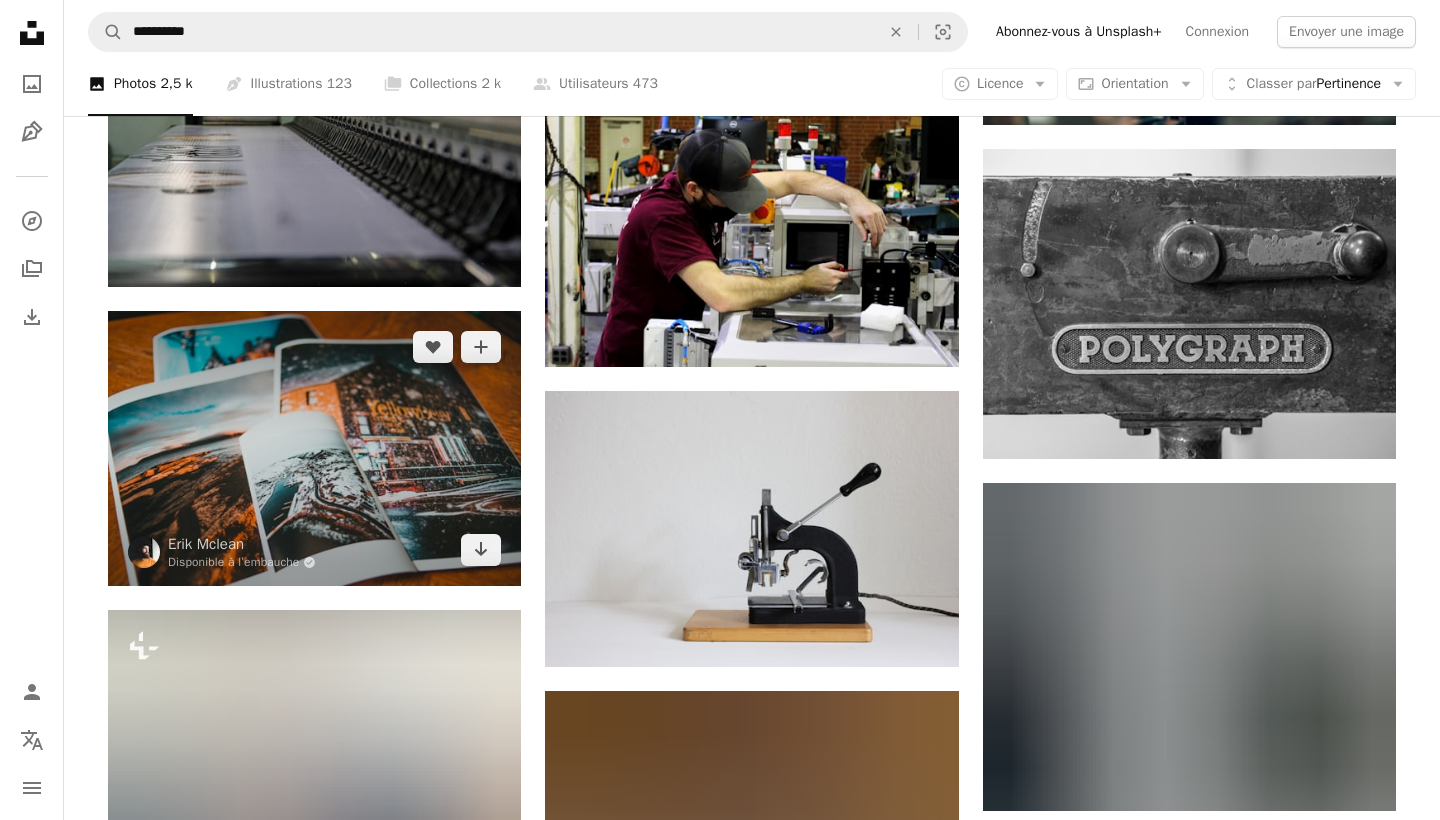 scroll, scrollTop: 11173, scrollLeft: 0, axis: vertical 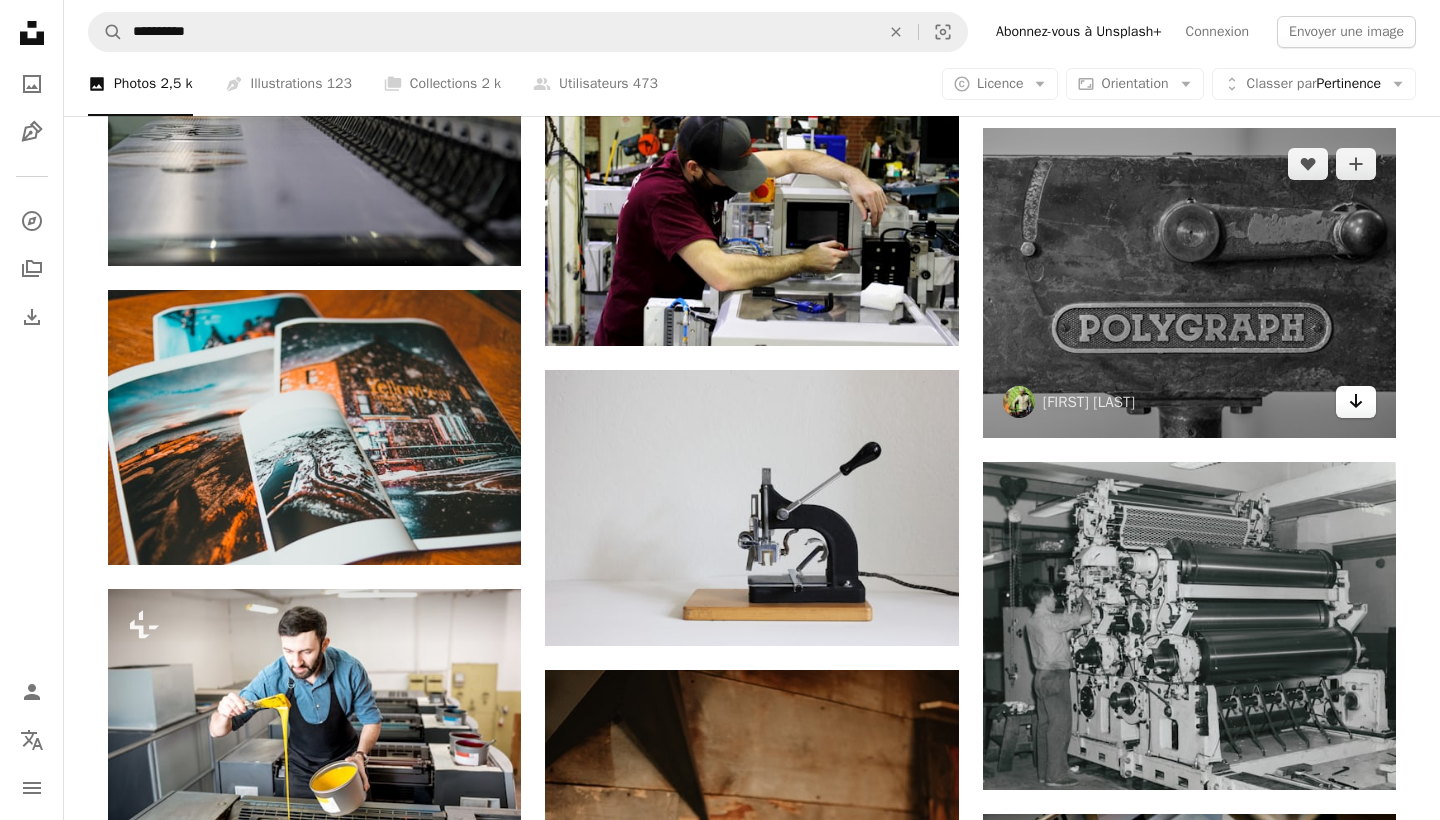 click on "Arrow pointing down" 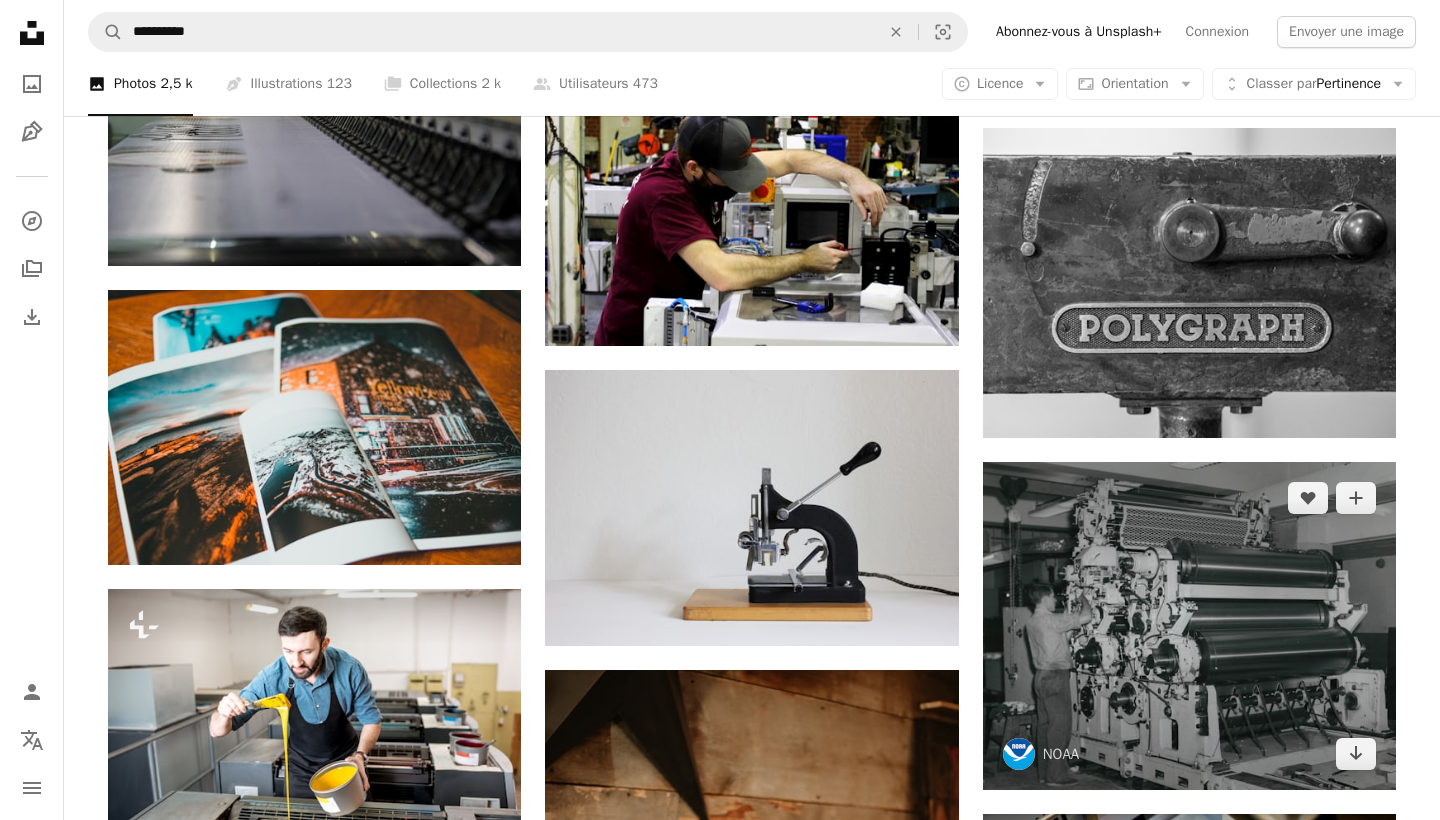 scroll, scrollTop: 11447, scrollLeft: 0, axis: vertical 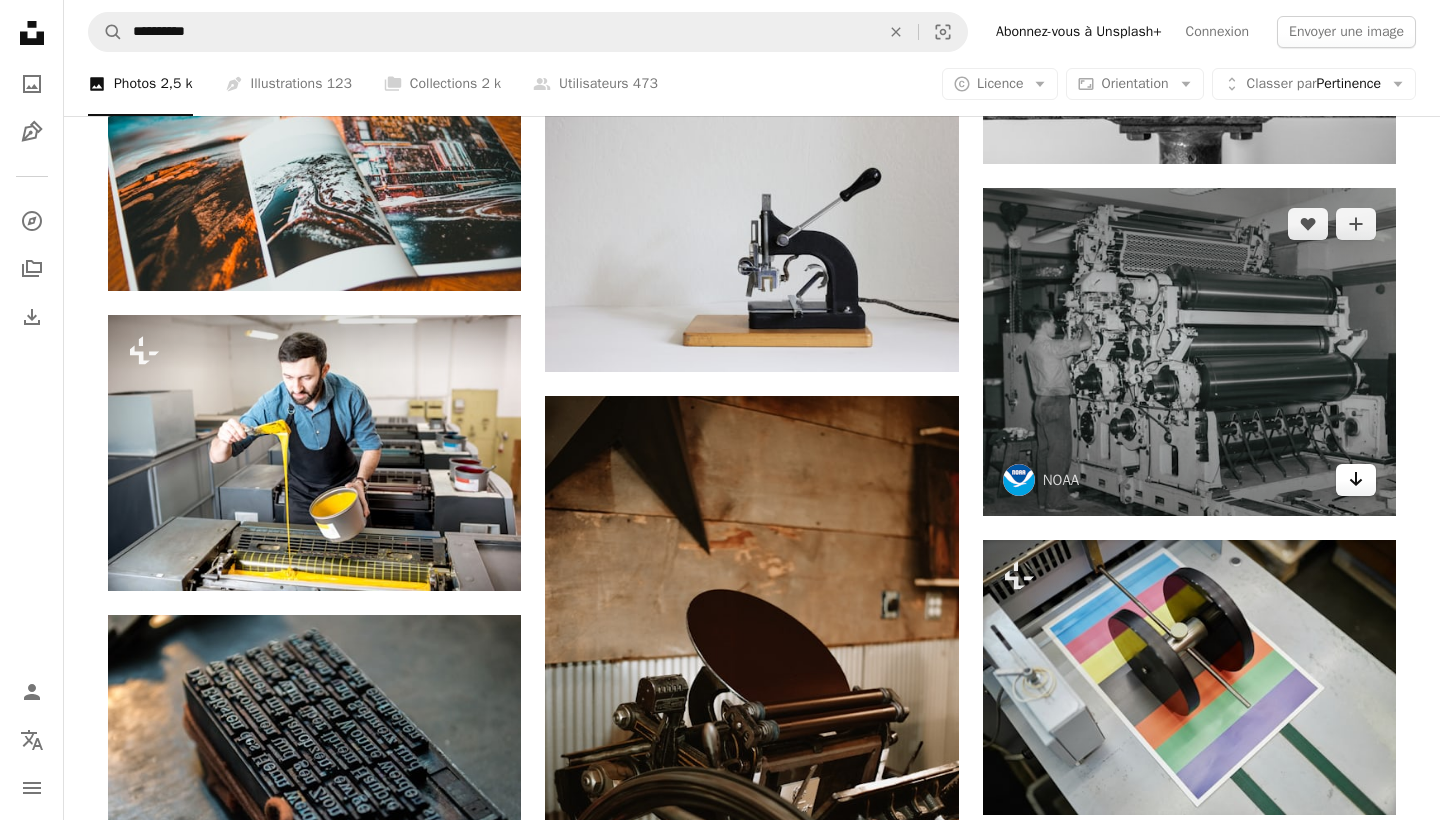click on "Arrow pointing down" 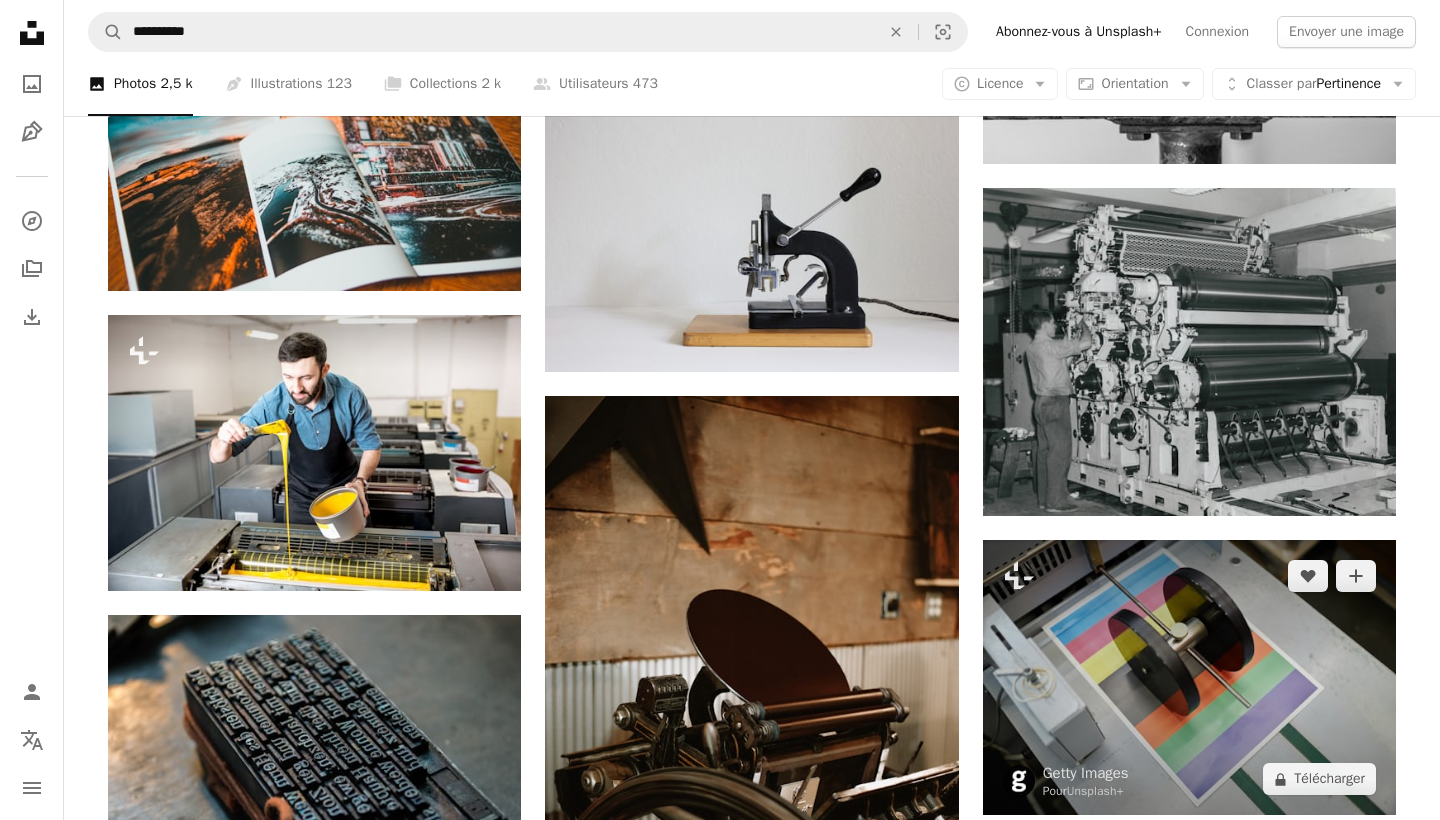 scroll, scrollTop: 11722, scrollLeft: 0, axis: vertical 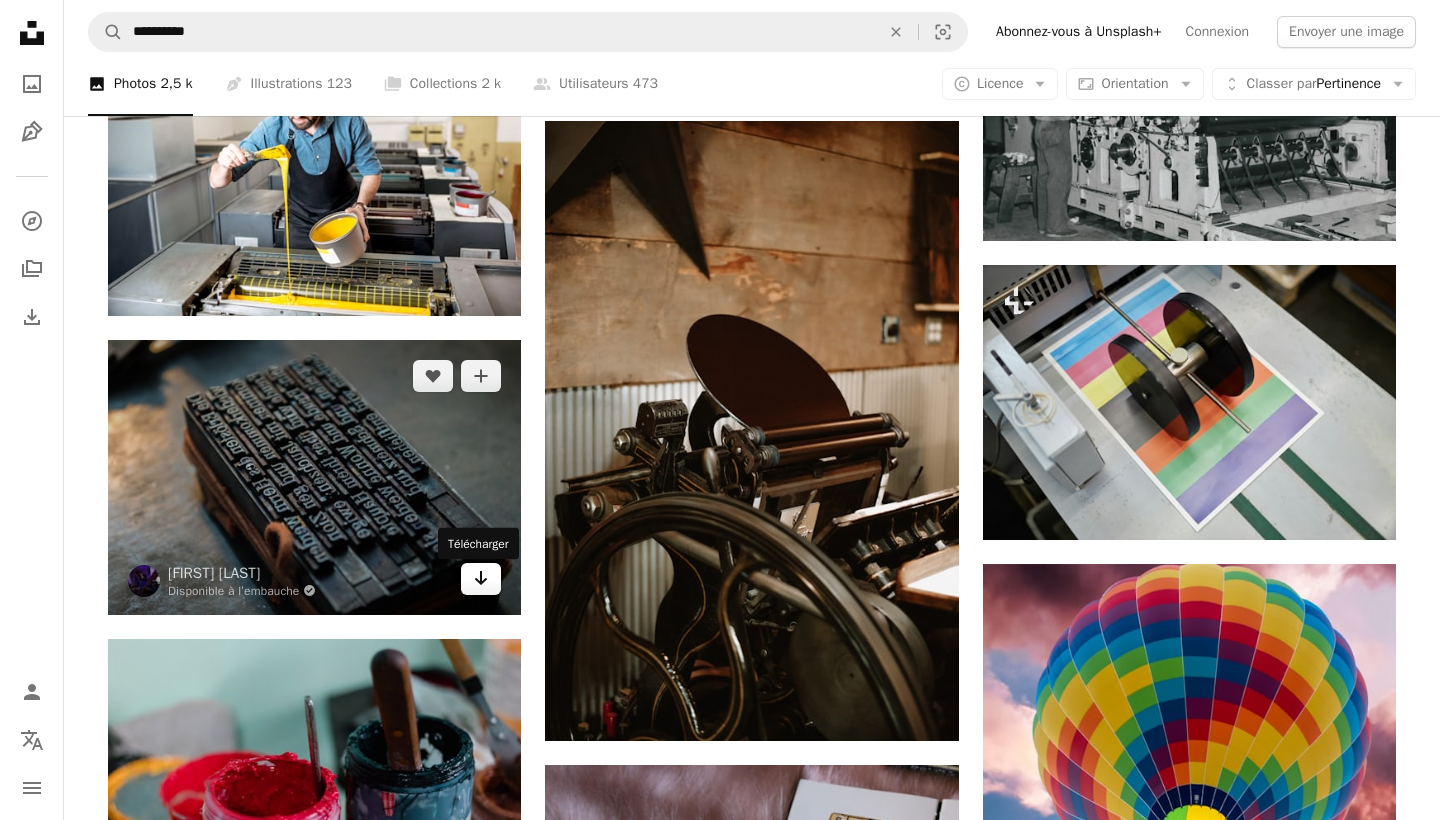 click on "Arrow pointing down" at bounding box center [481, 579] 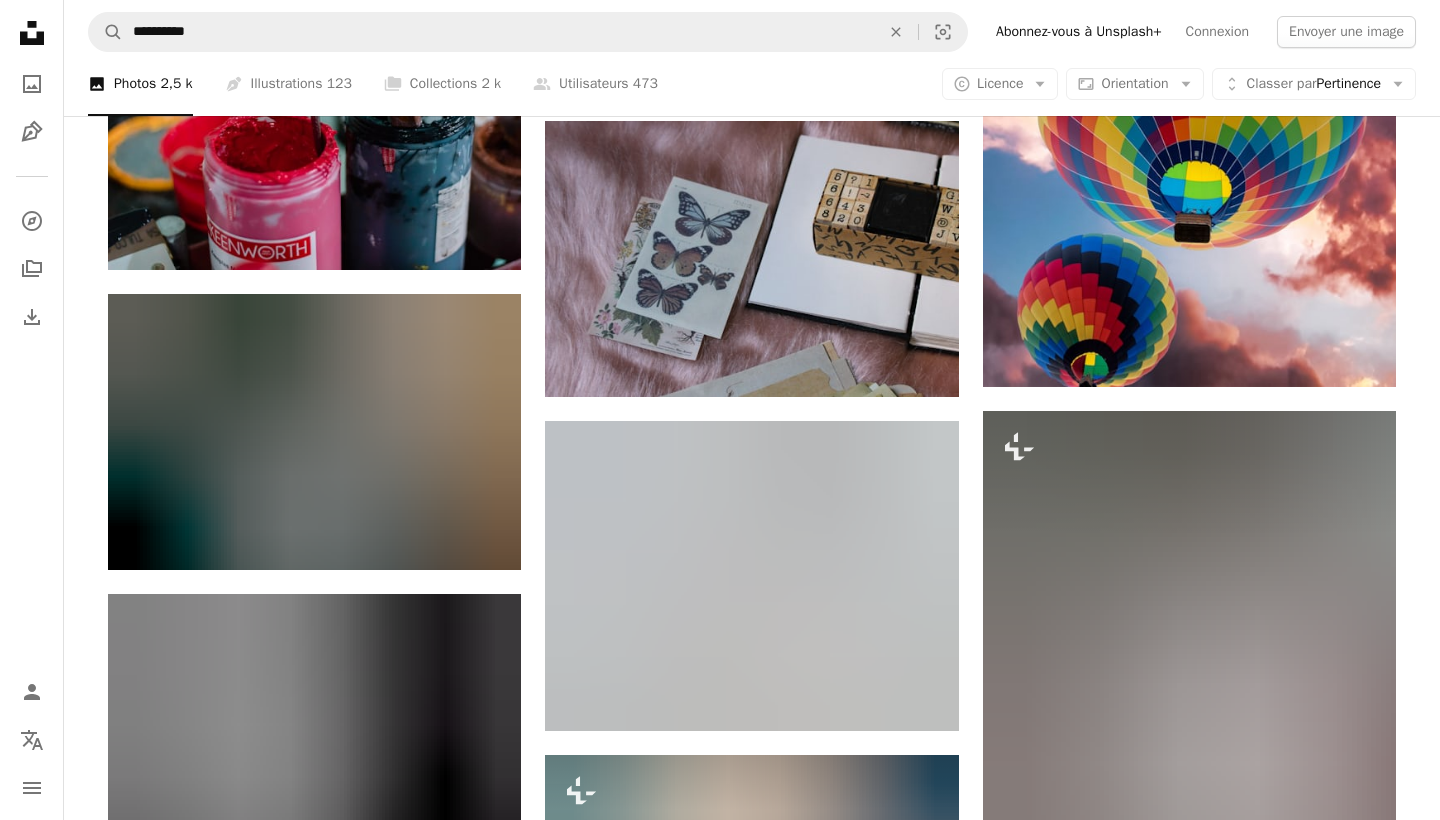scroll, scrollTop: 12370, scrollLeft: 0, axis: vertical 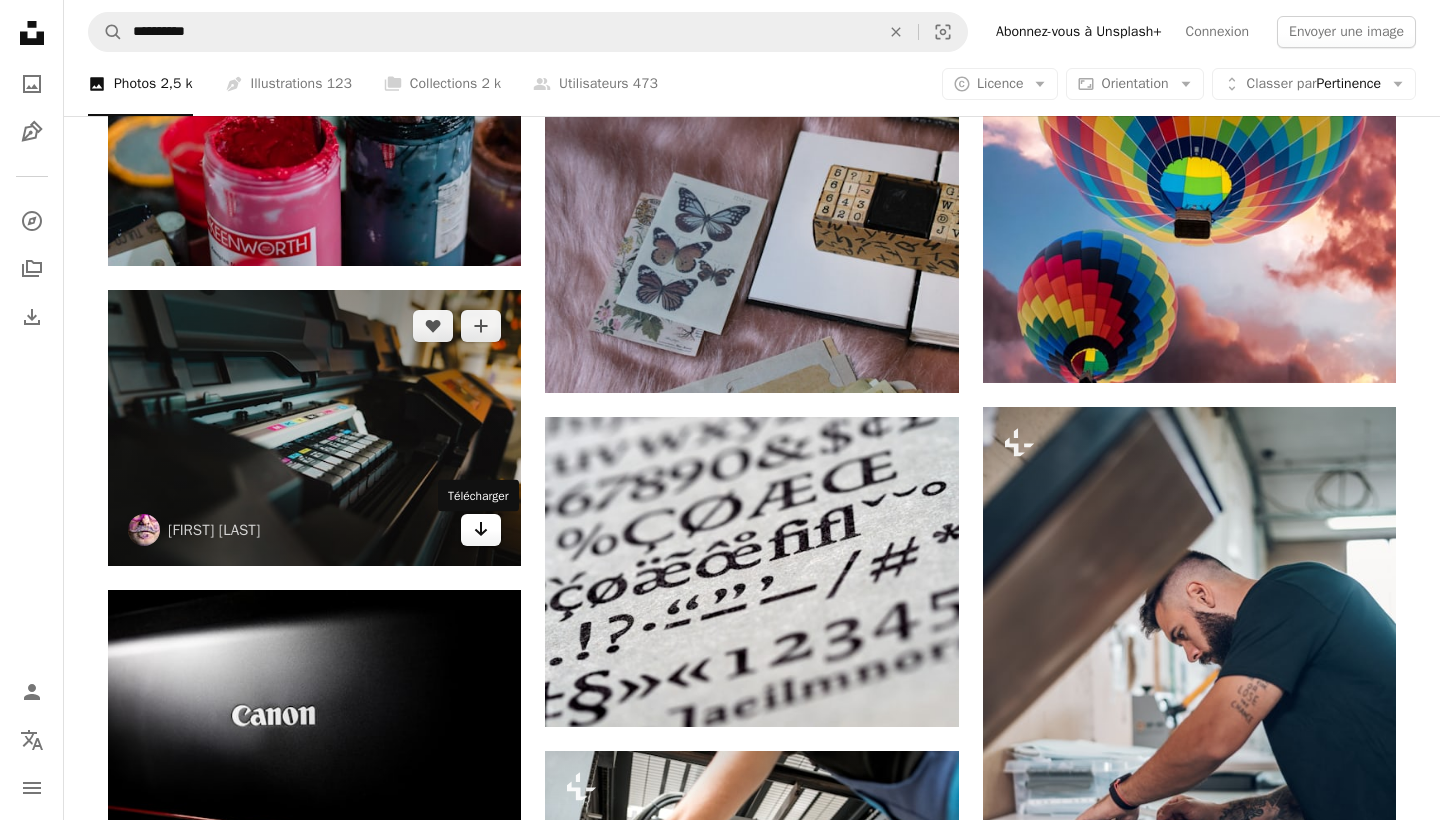 click on "Arrow pointing down" at bounding box center (481, 530) 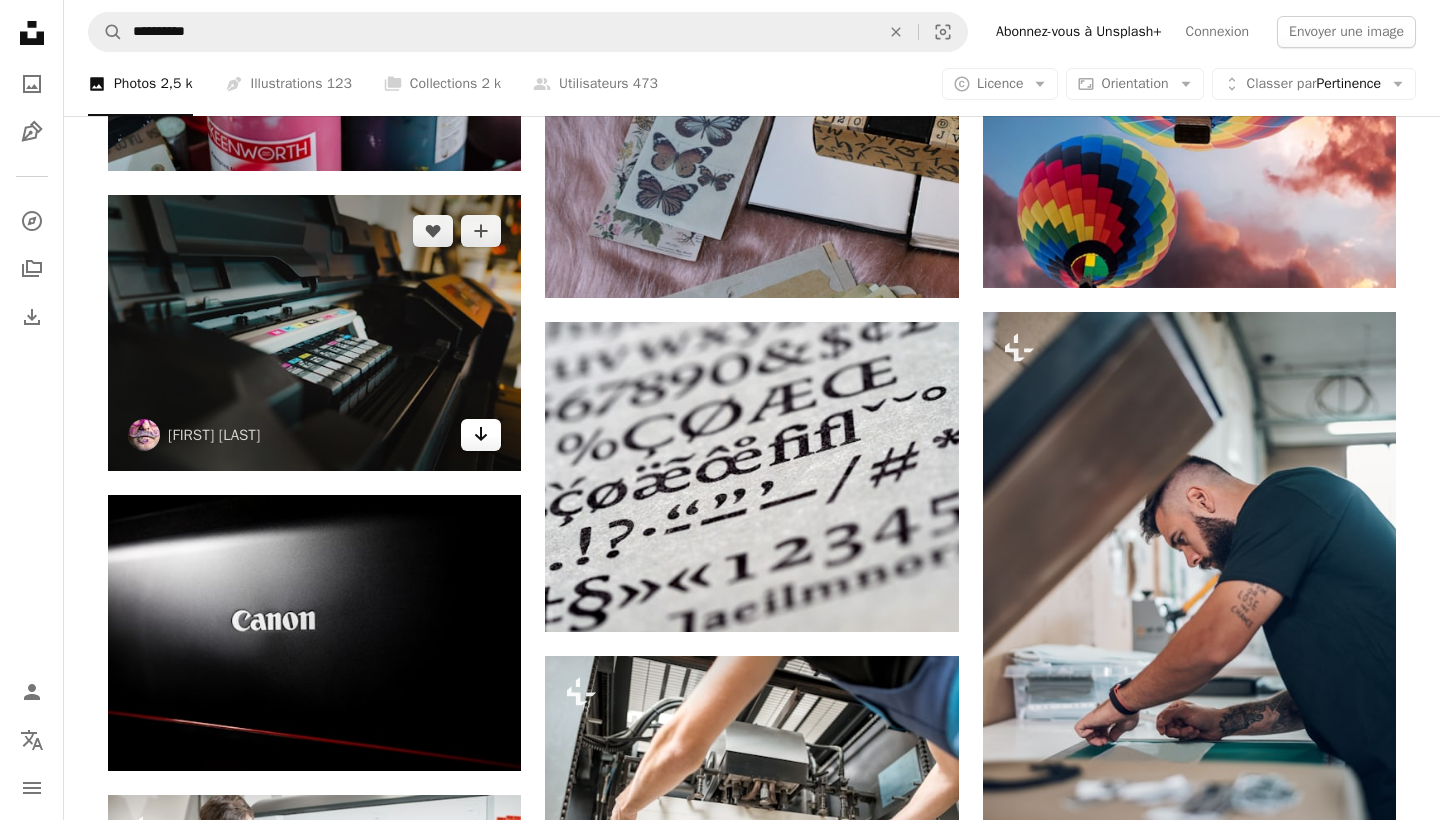 scroll, scrollTop: 12626, scrollLeft: 0, axis: vertical 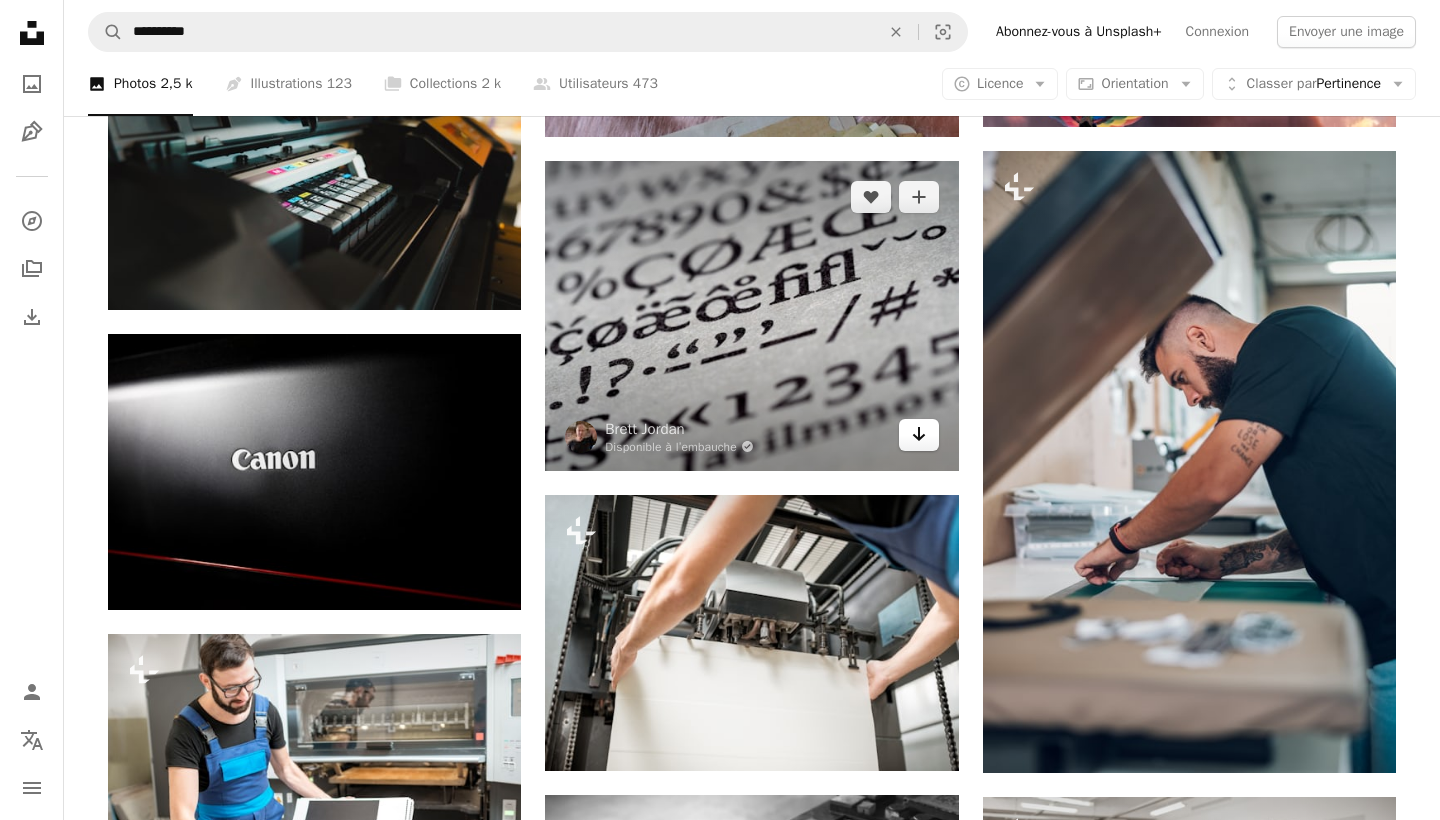 click on "Arrow pointing down" at bounding box center [919, 435] 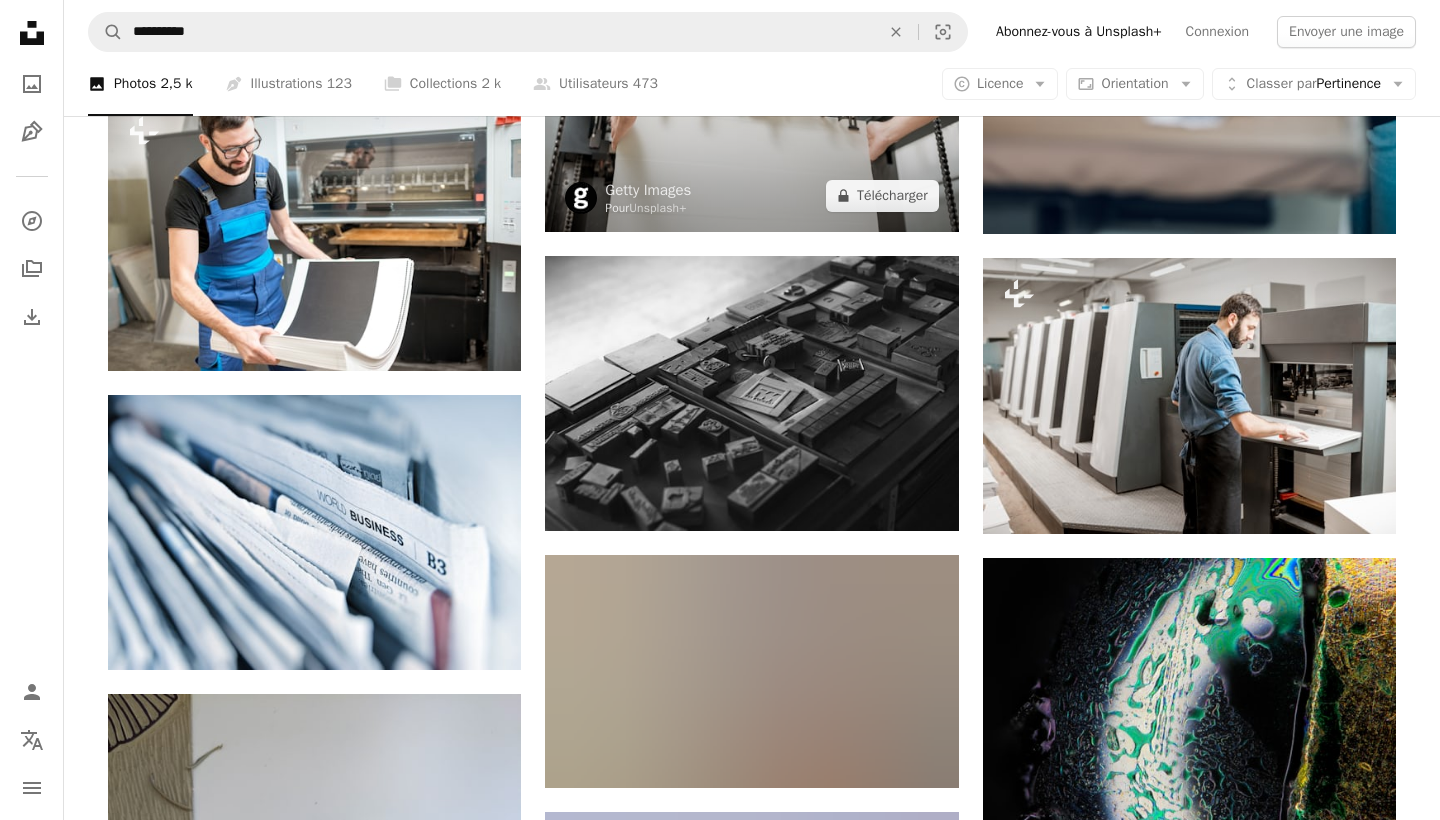scroll, scrollTop: 13177, scrollLeft: 0, axis: vertical 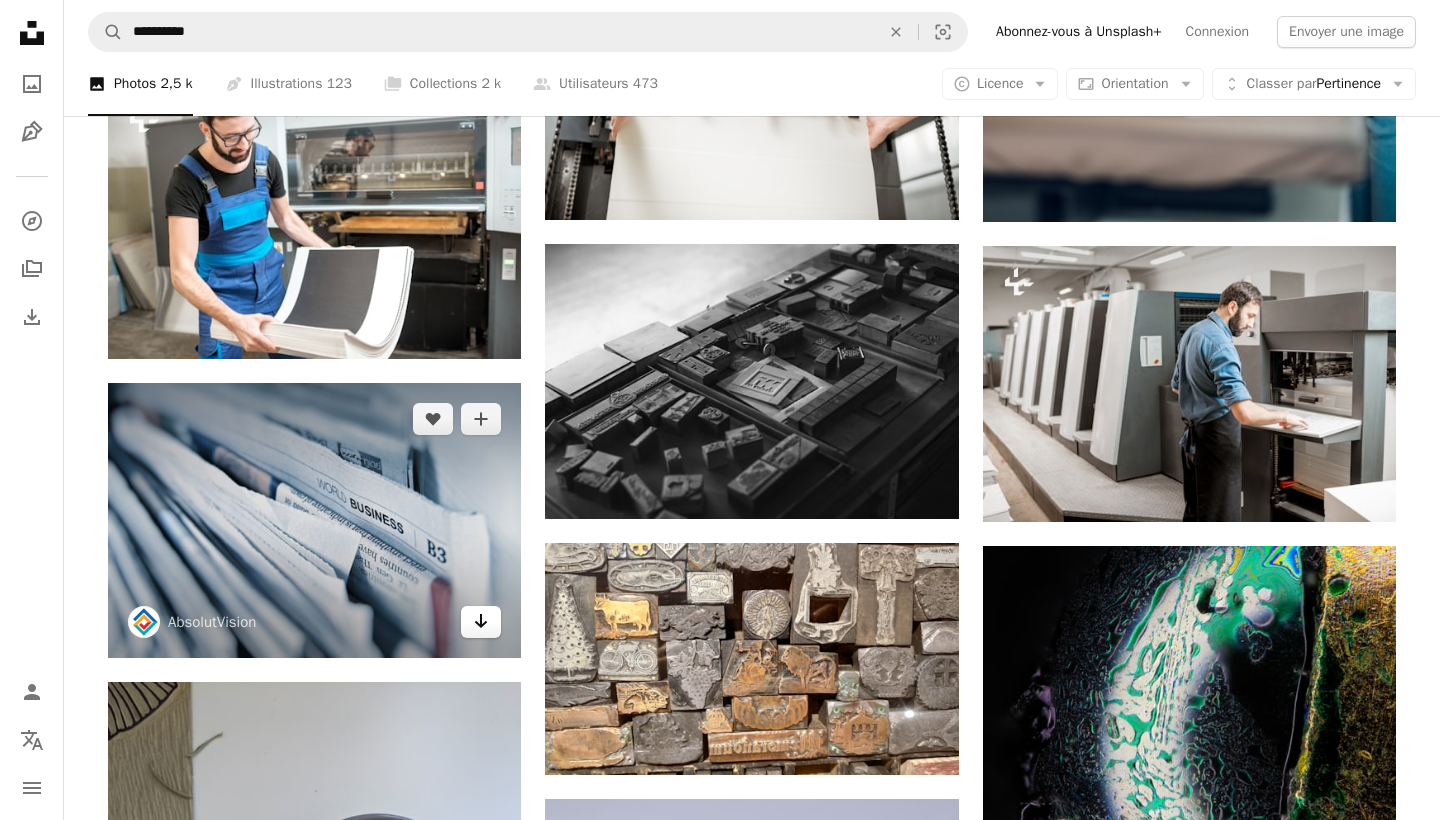 click on "Arrow pointing down" 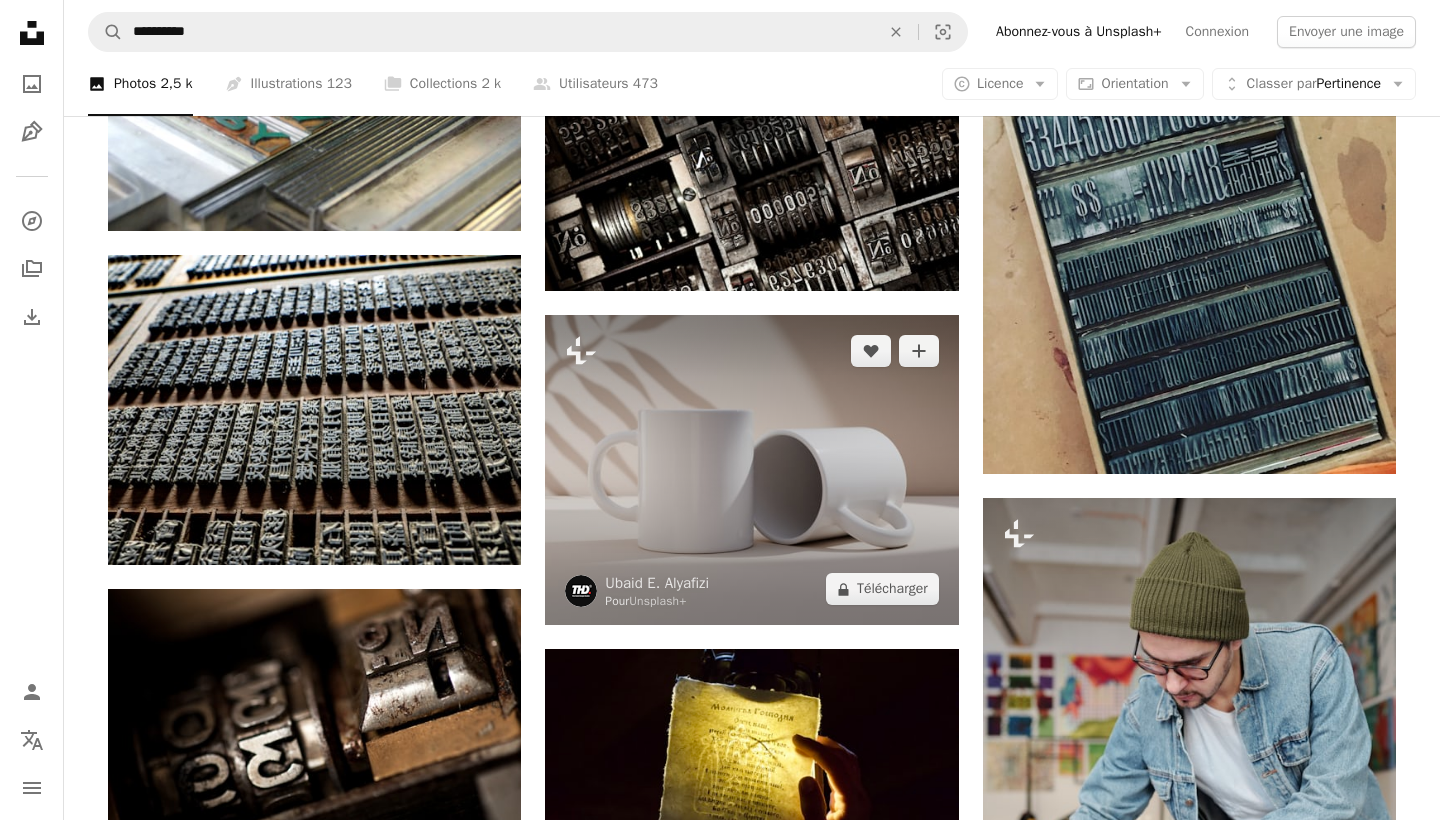 scroll, scrollTop: 15954, scrollLeft: 0, axis: vertical 